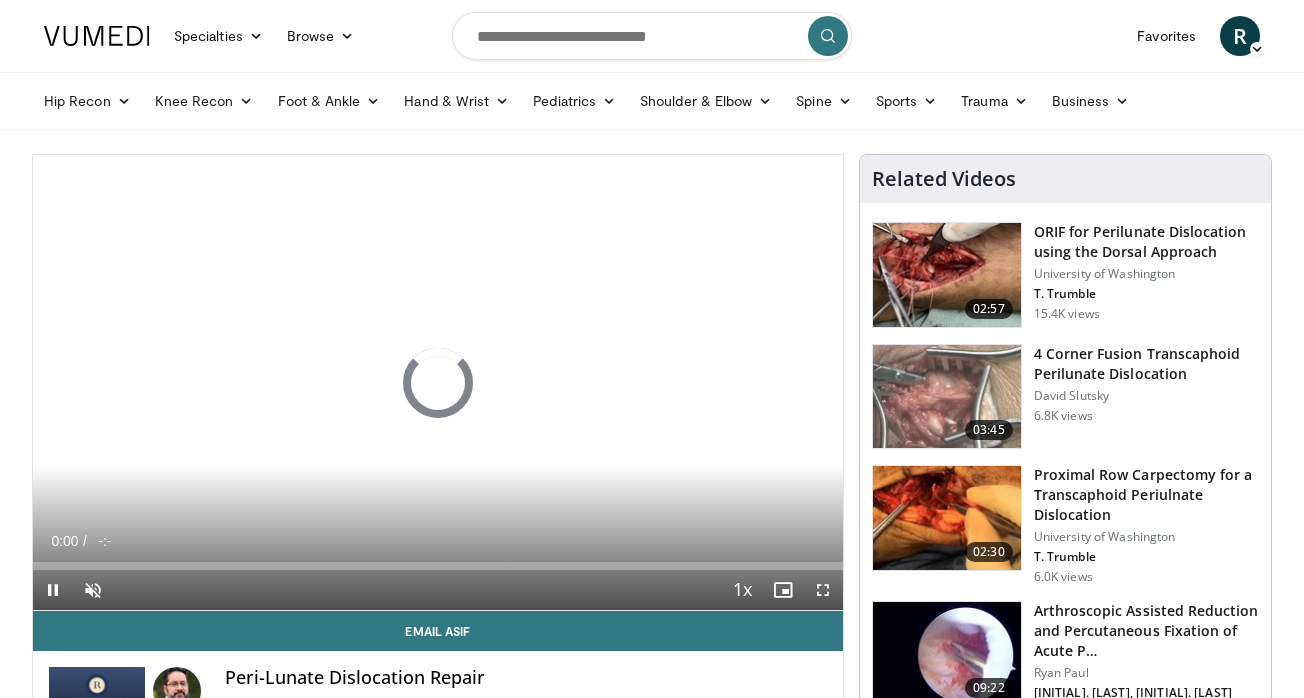 scroll, scrollTop: 0, scrollLeft: 0, axis: both 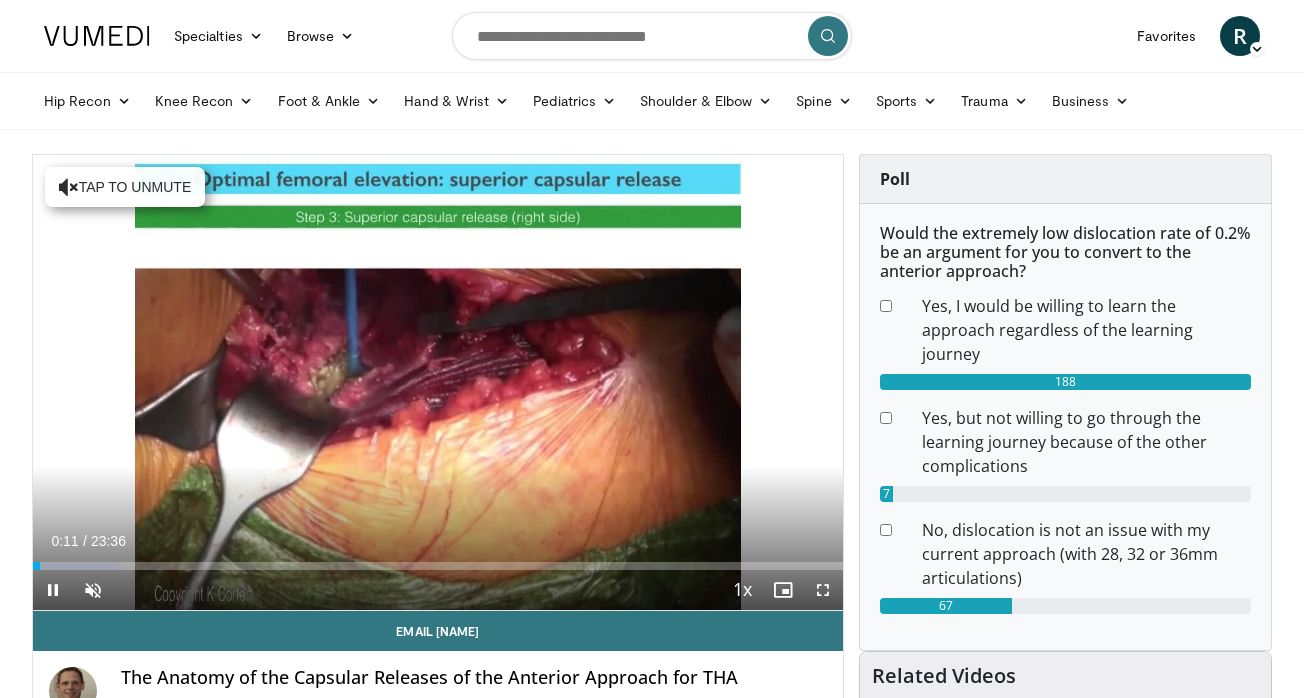 click at bounding box center (53, 590) 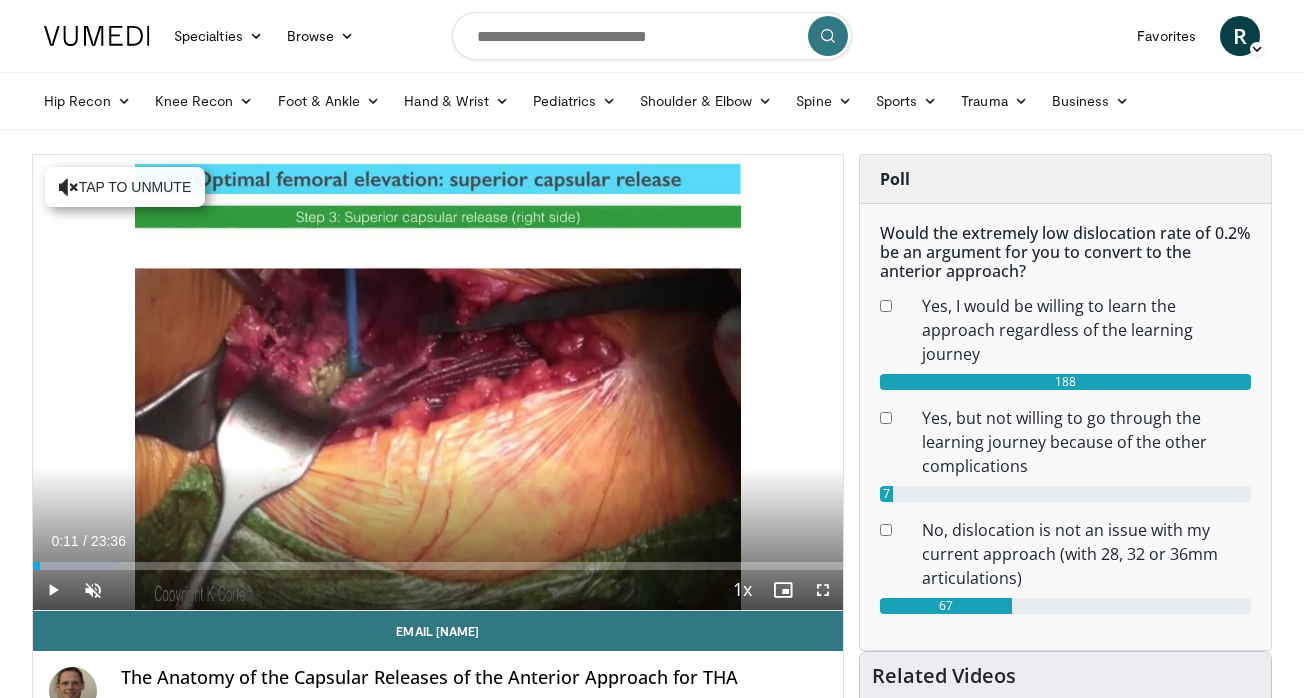 click at bounding box center [53, 590] 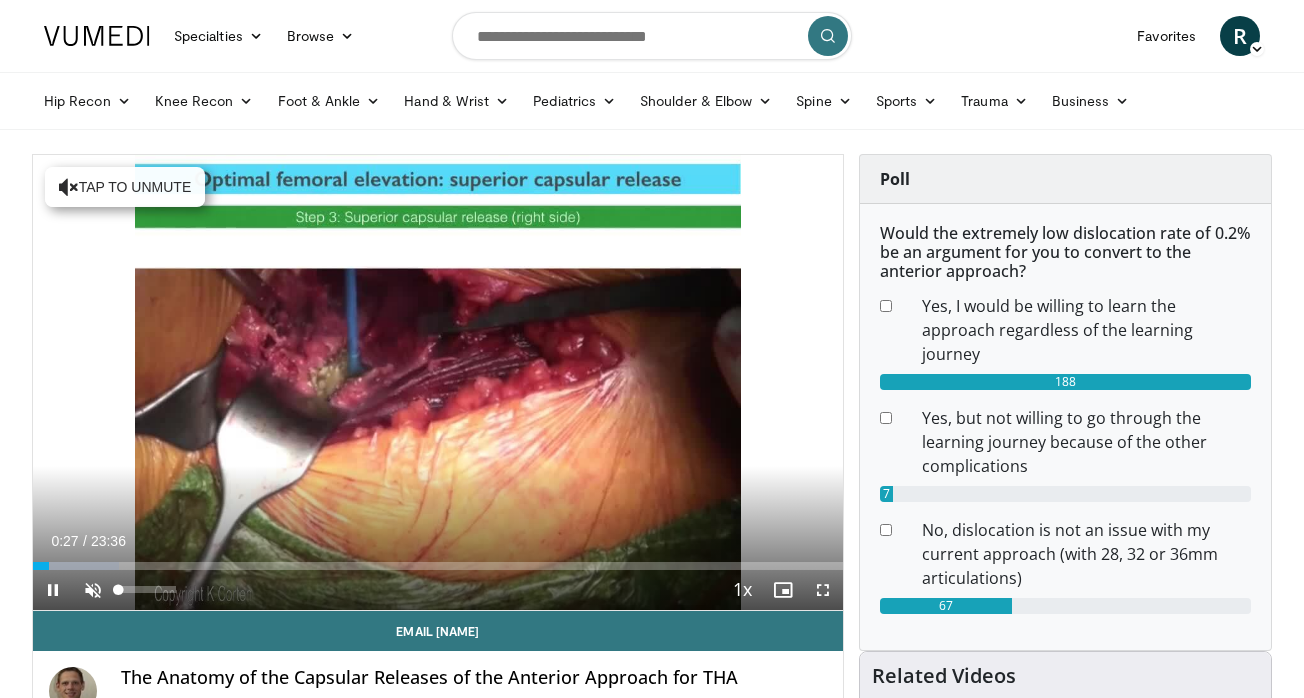 click at bounding box center (93, 590) 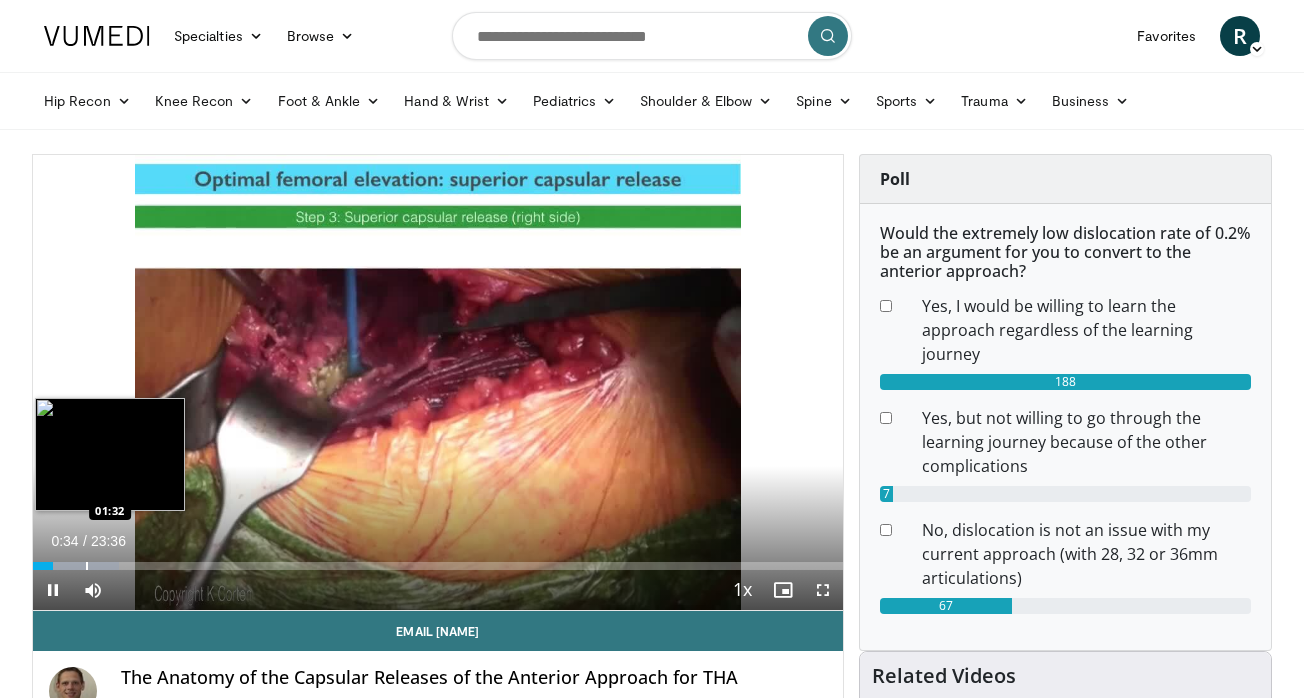 click at bounding box center (87, 566) 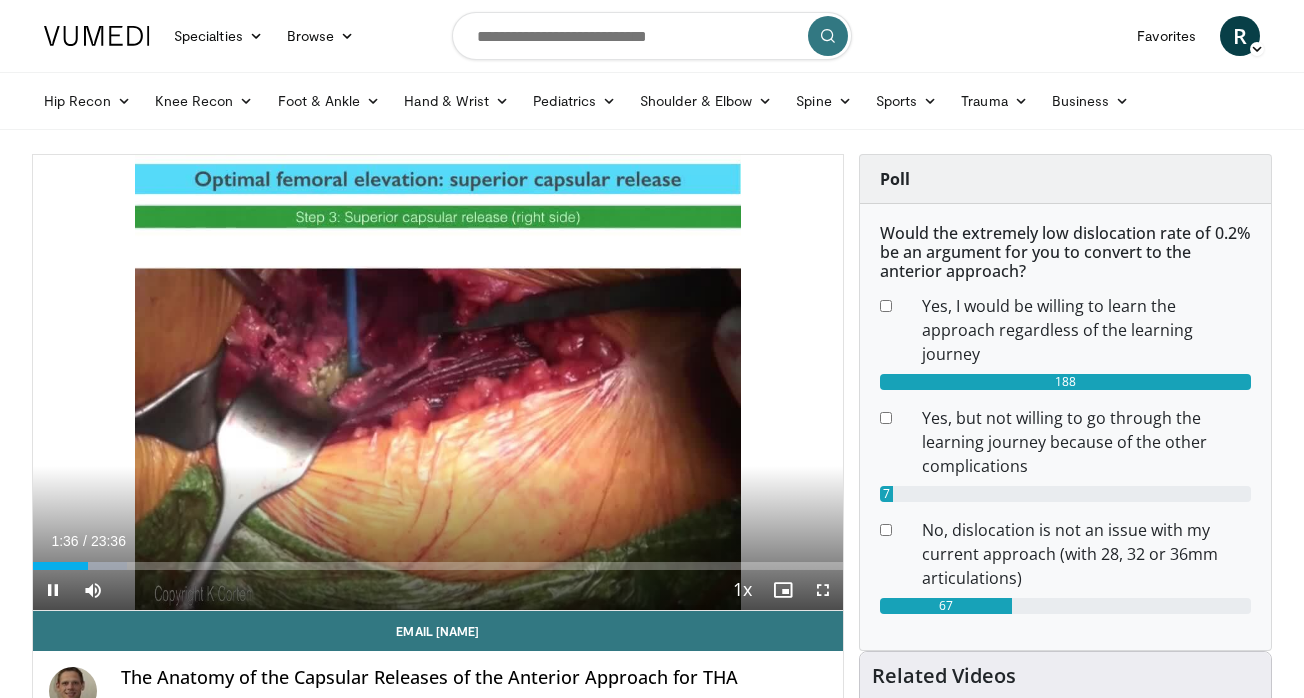 click at bounding box center [53, 590] 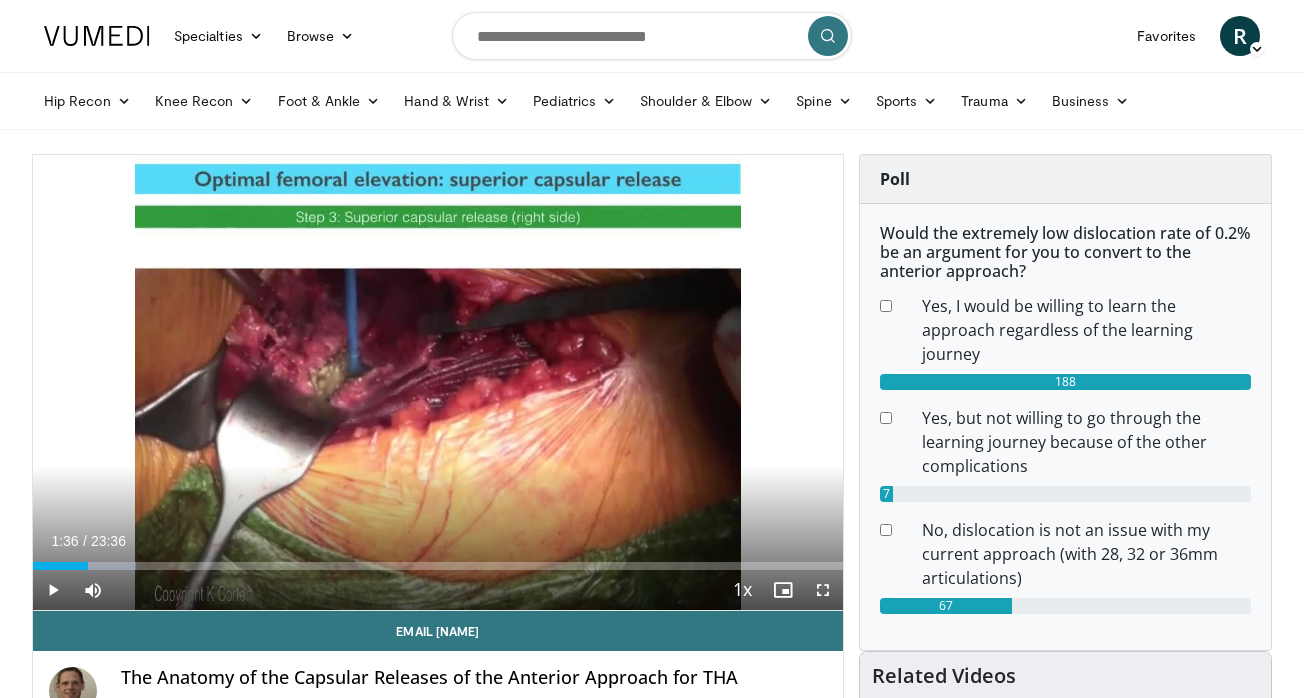click at bounding box center [53, 590] 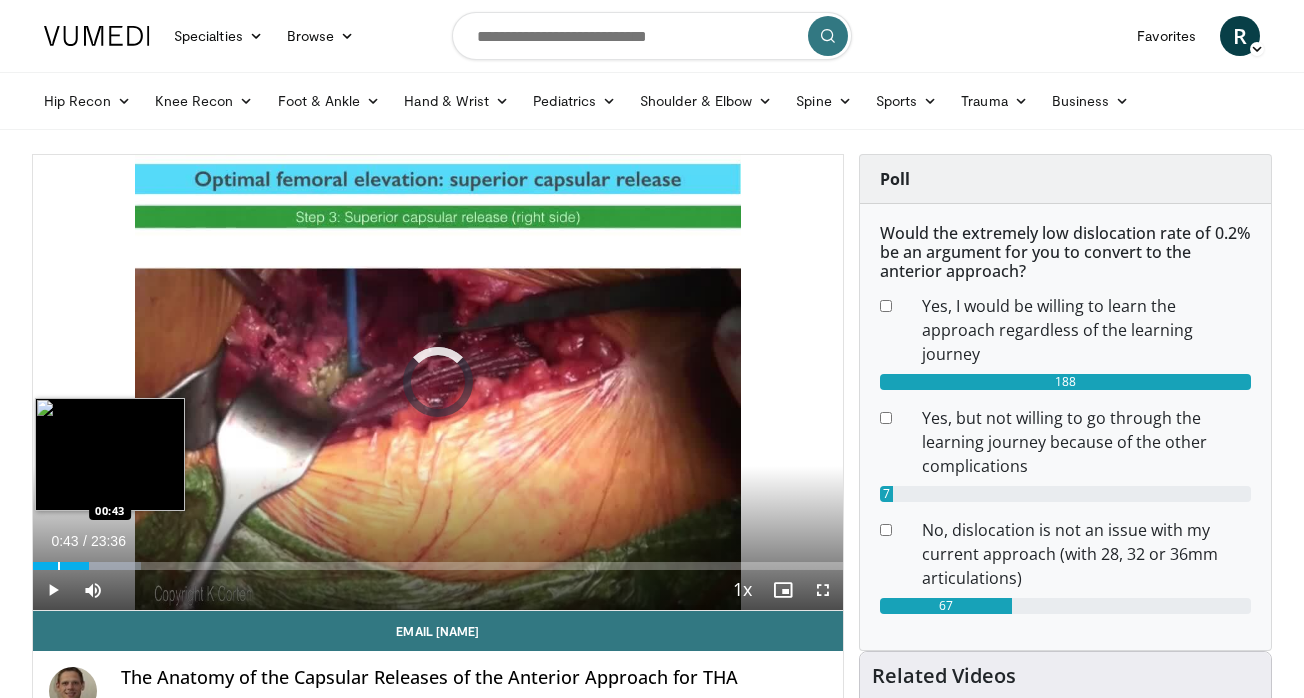 click at bounding box center [59, 566] 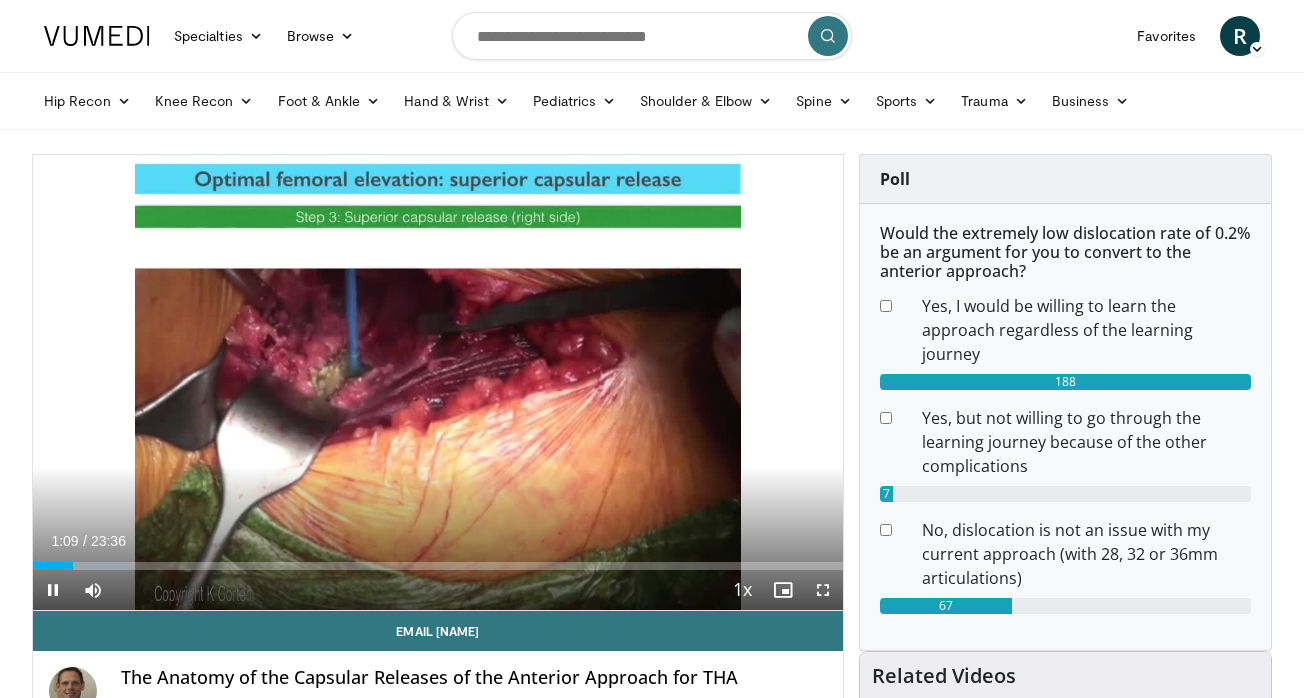 click at bounding box center [823, 590] 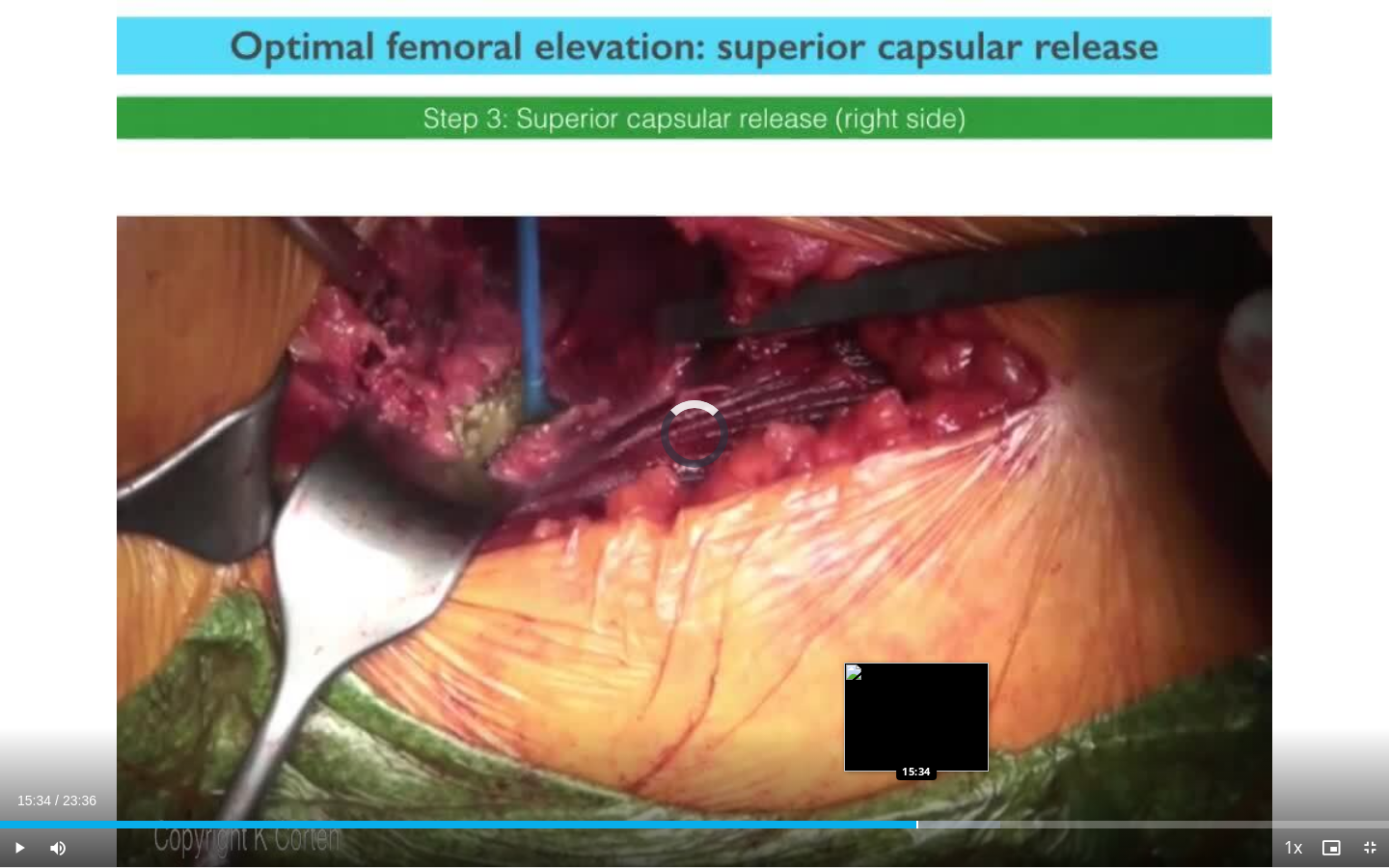 click on "Loaded :  72.01% 15:34 15:34" at bounding box center [694, 819] 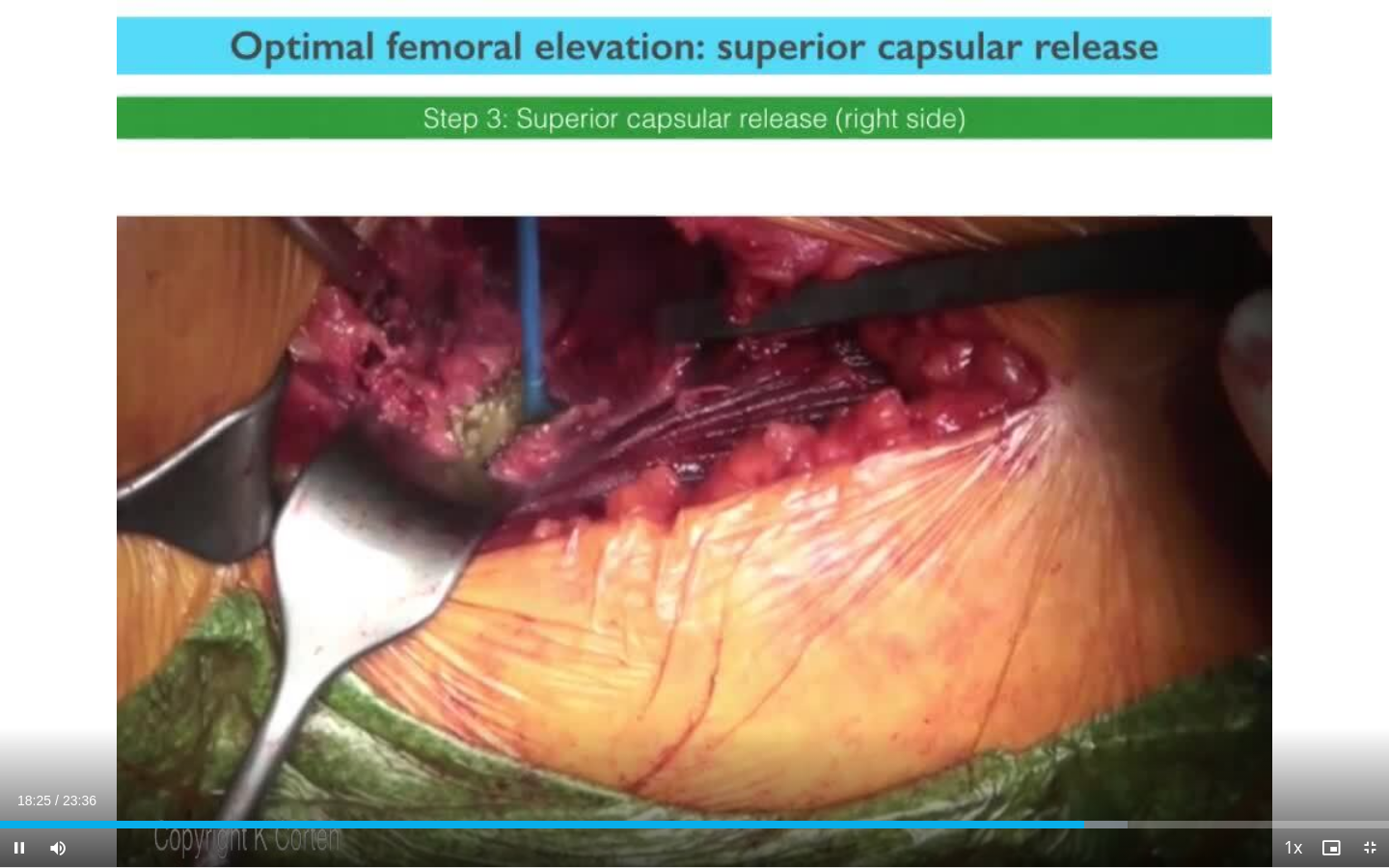 click at bounding box center (1370, 848) 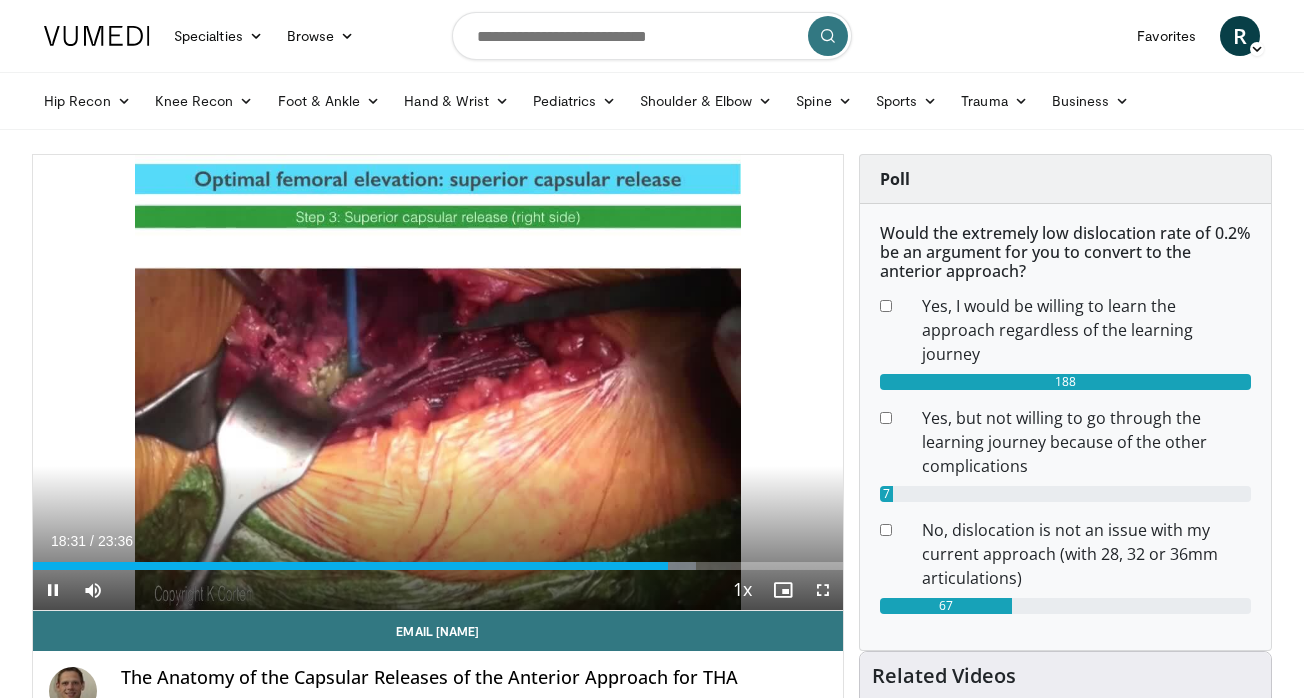 click at bounding box center (823, 590) 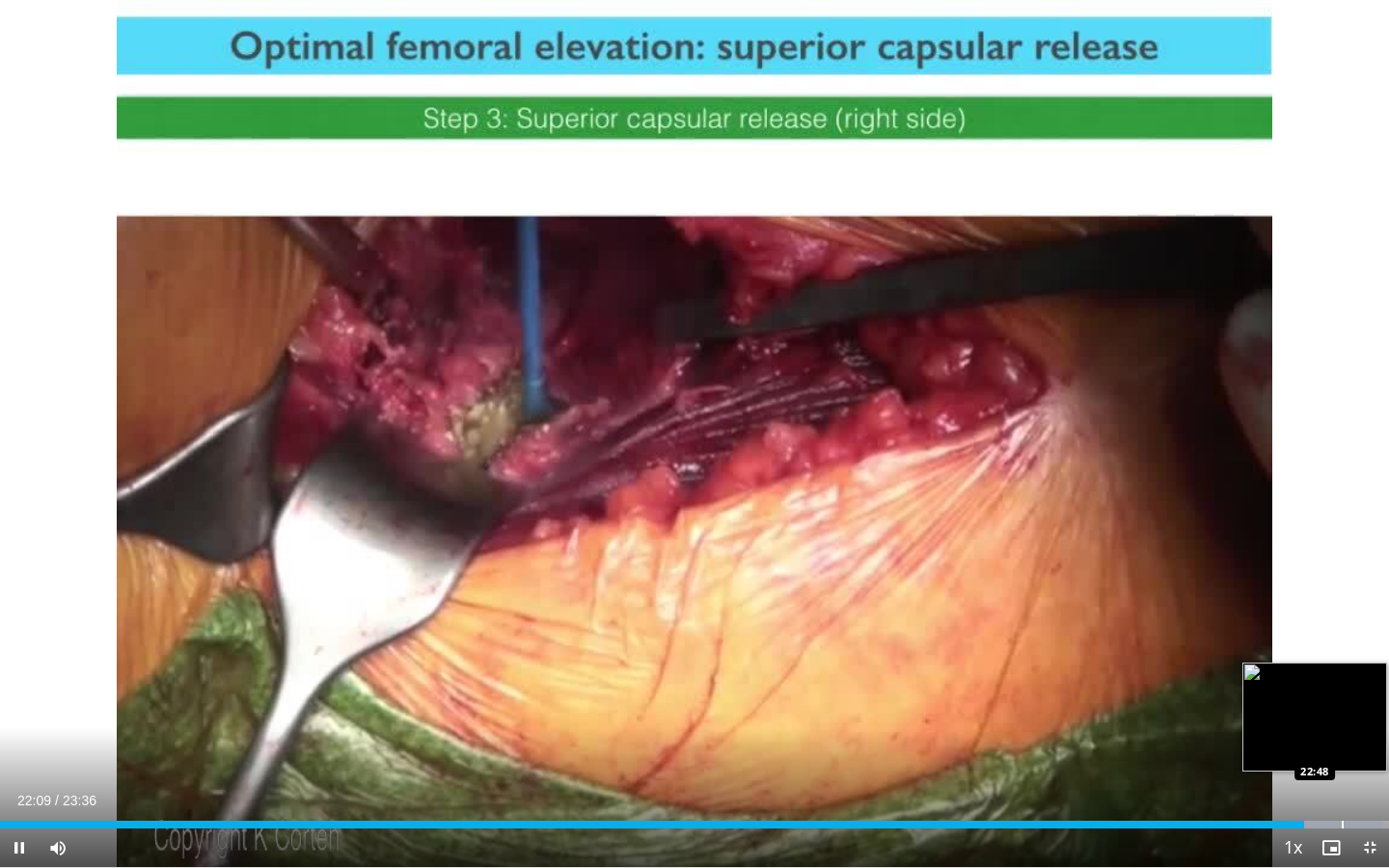 click at bounding box center [1343, 825] 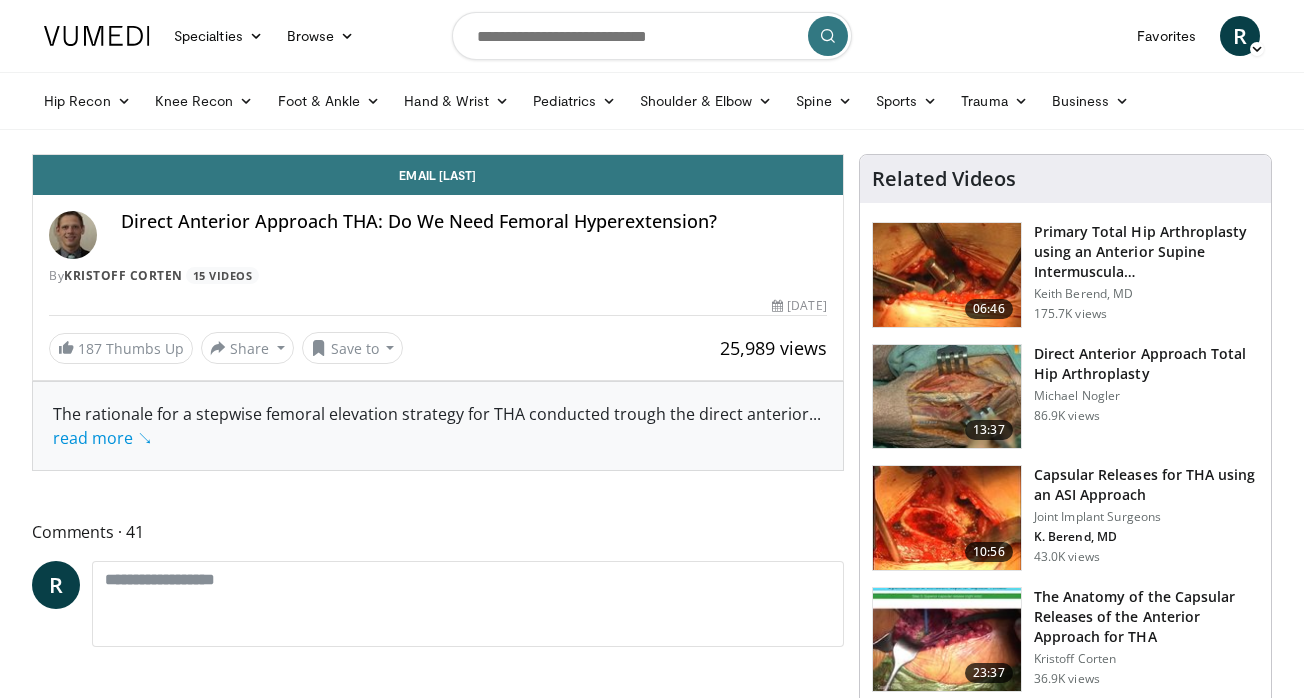 scroll, scrollTop: 0, scrollLeft: 0, axis: both 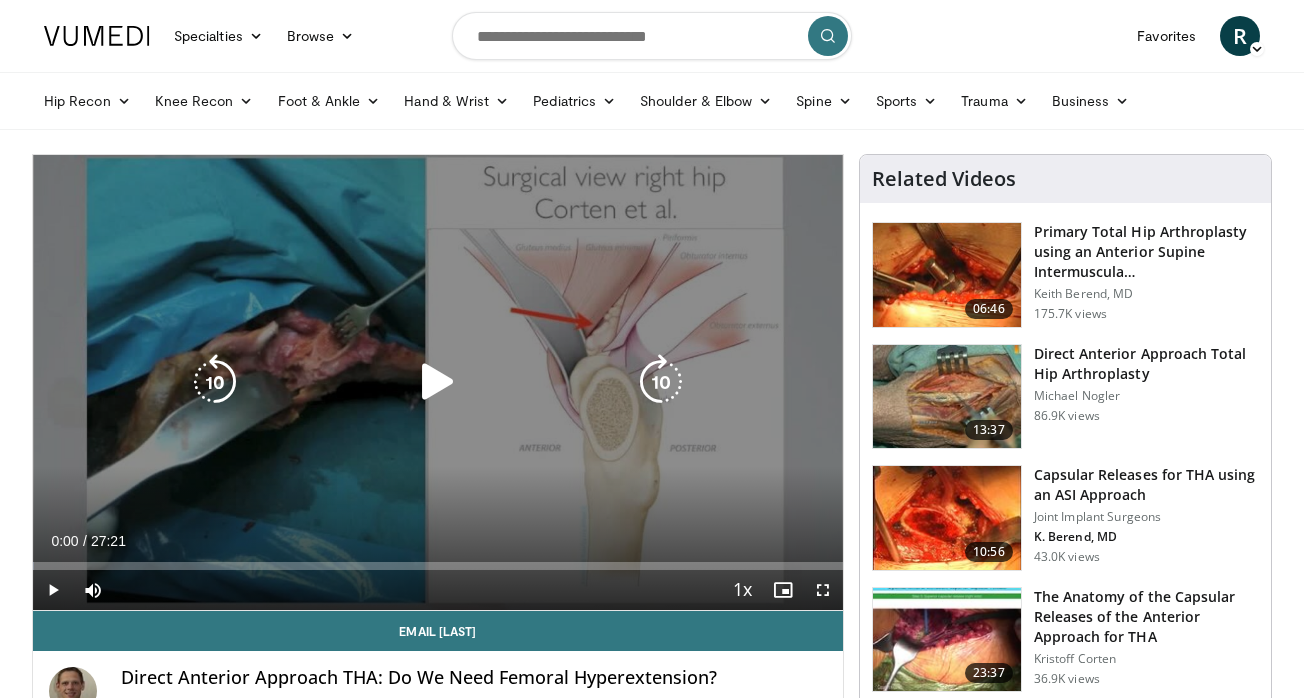click at bounding box center (438, 382) 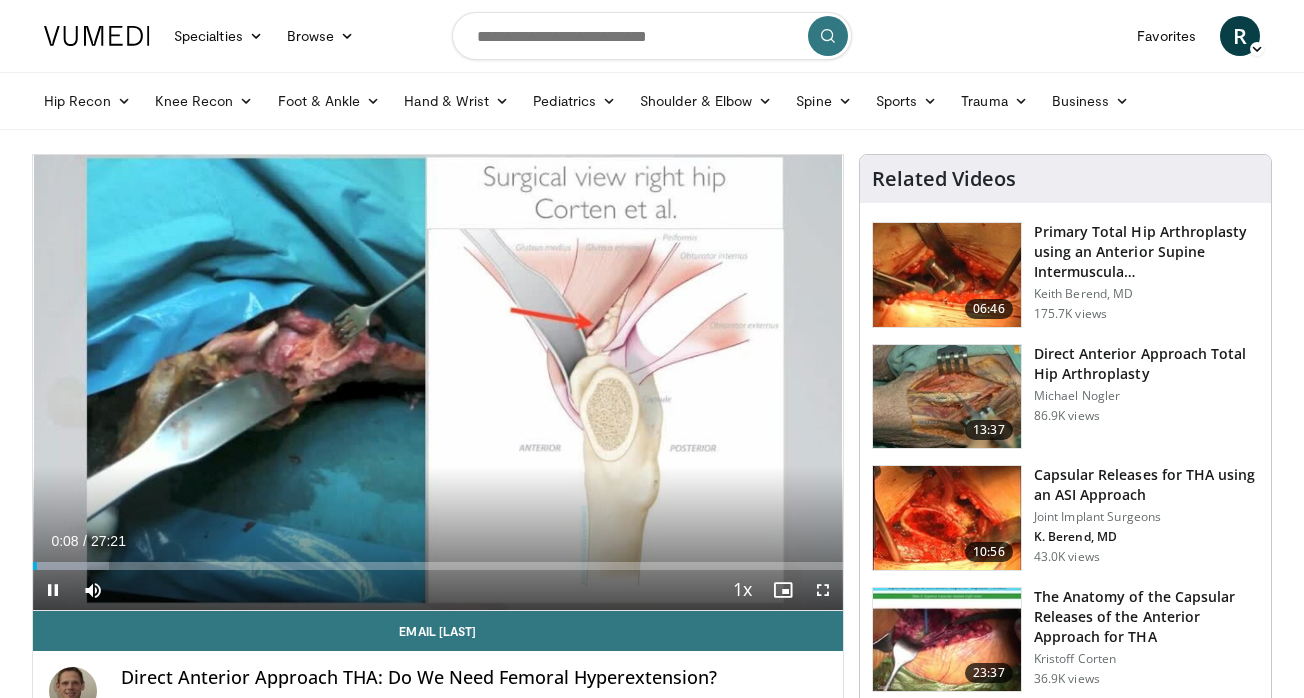 click at bounding box center [823, 590] 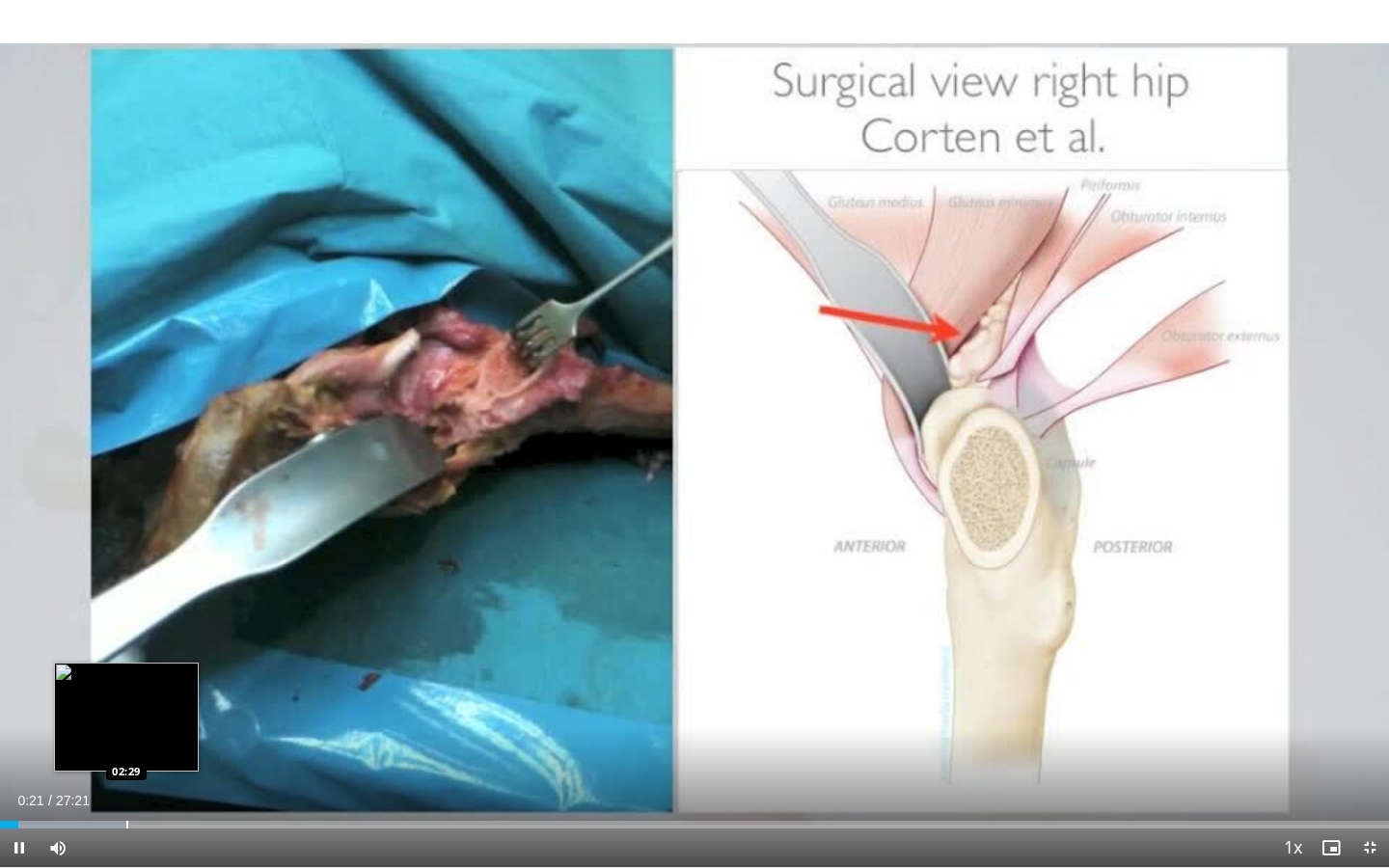 click at bounding box center (127, 825) 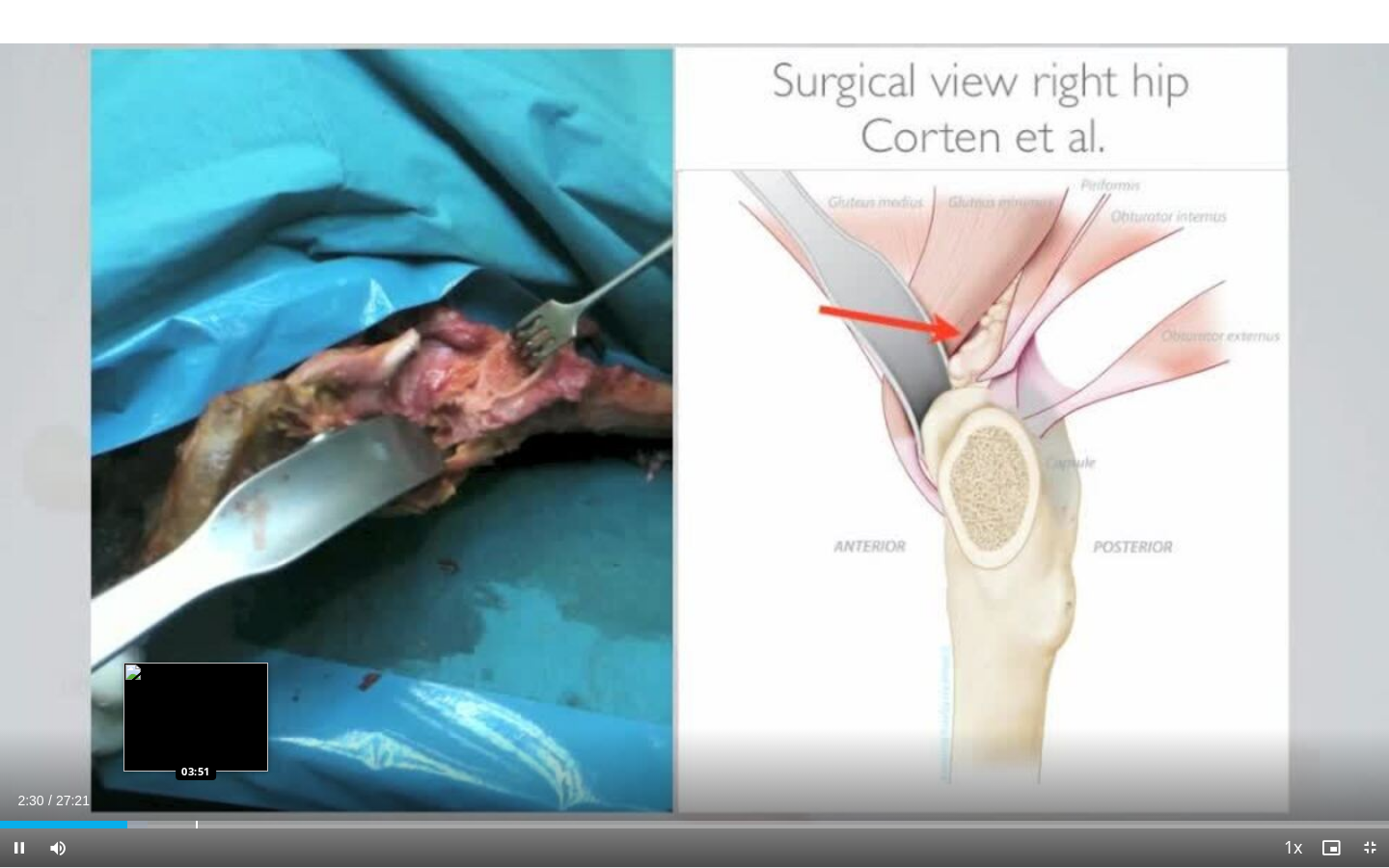 click at bounding box center [197, 825] 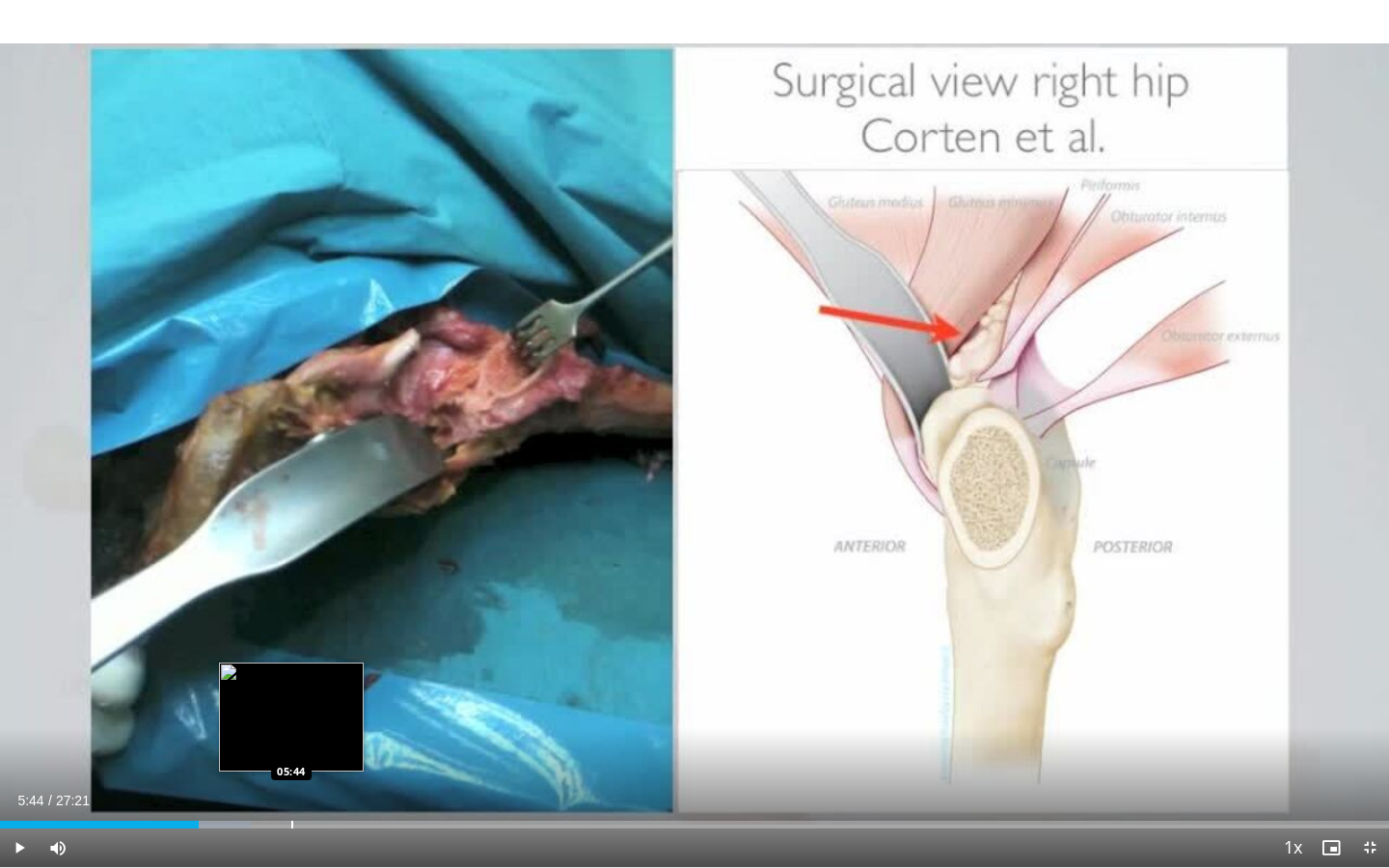 click on "Loaded :  18.09% 05:44 05:44" at bounding box center [694, 819] 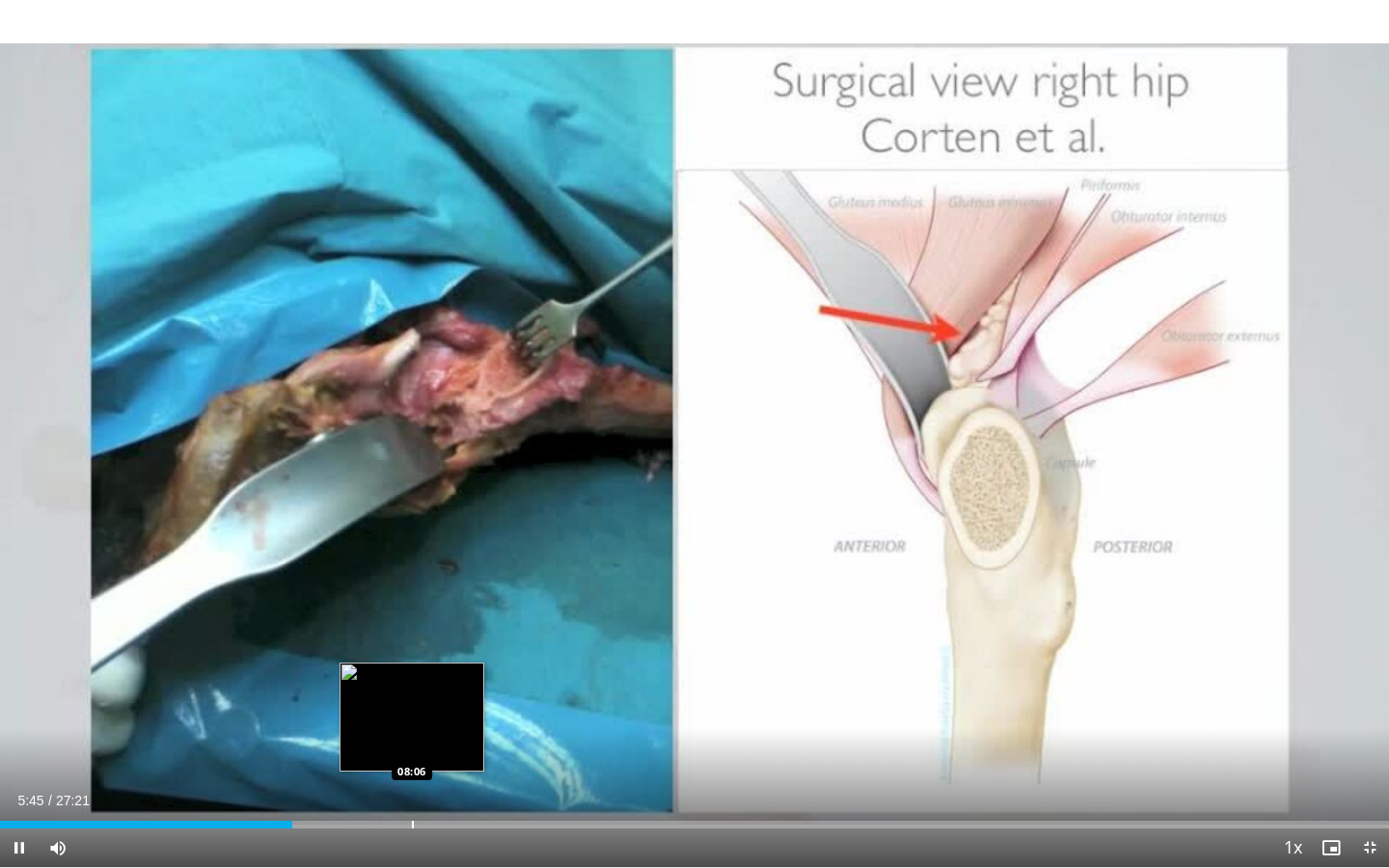click on "Loaded :  0.00% 05:45 08:06" at bounding box center [694, 819] 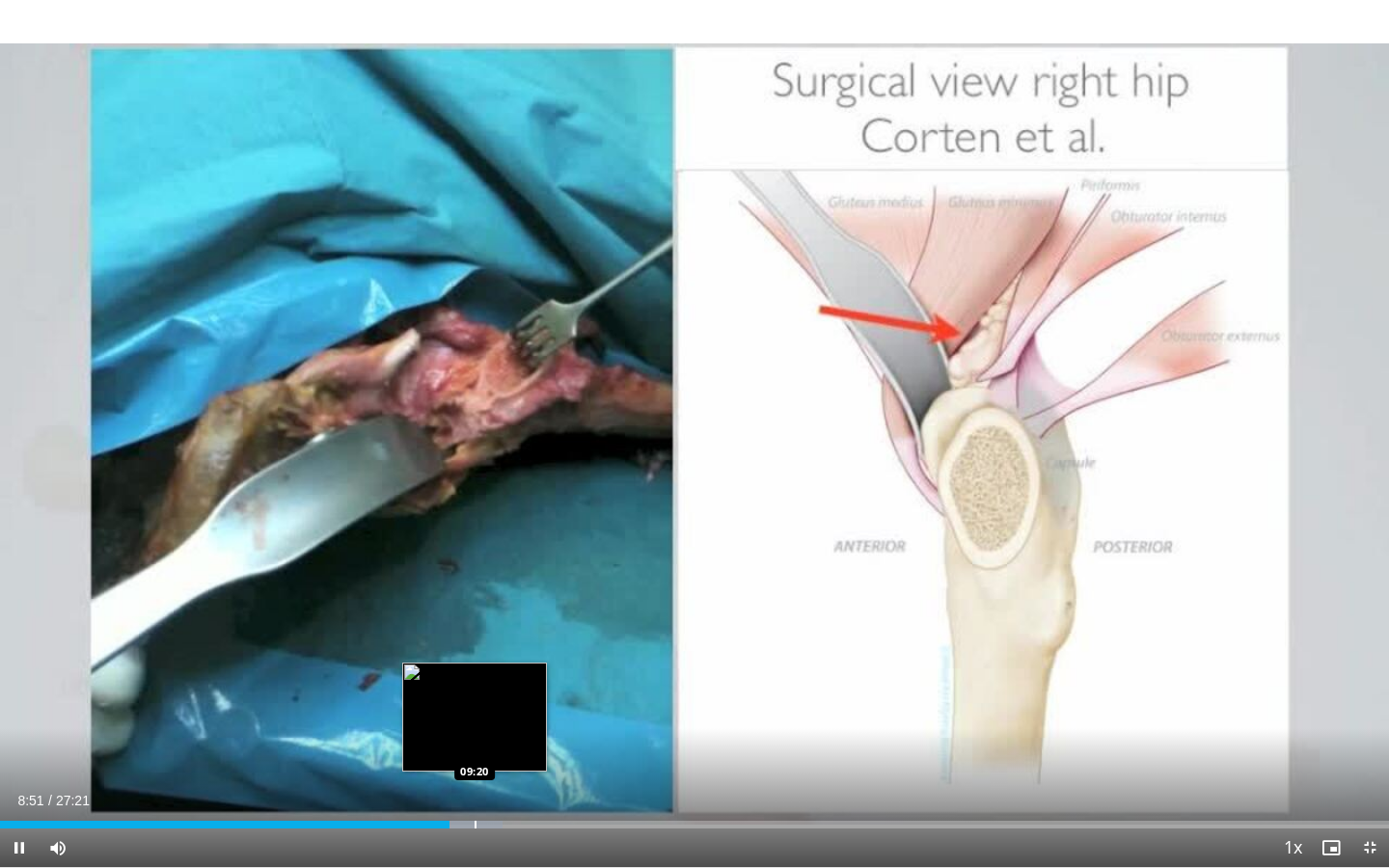 click at bounding box center [476, 825] 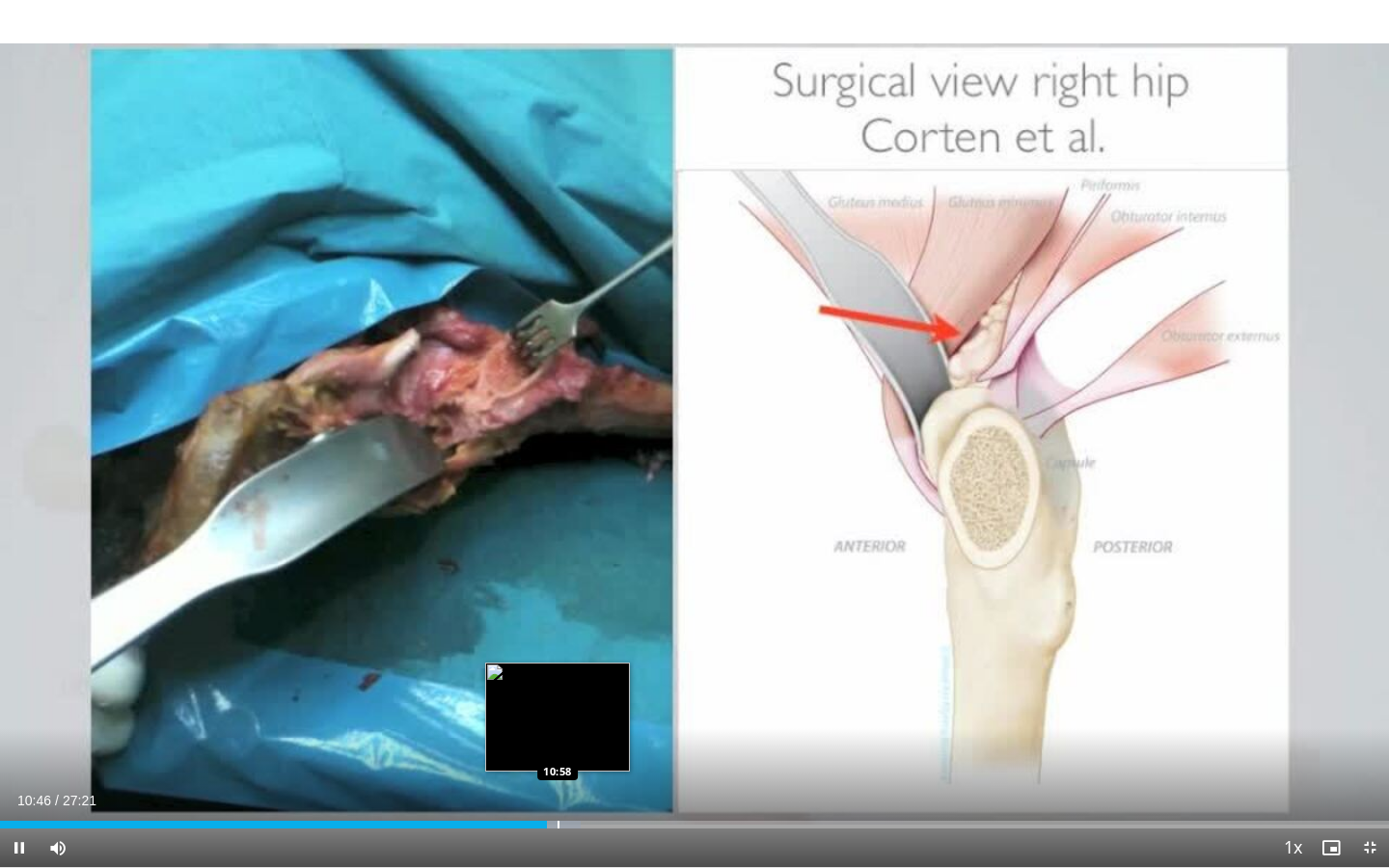 click at bounding box center (558, 825) 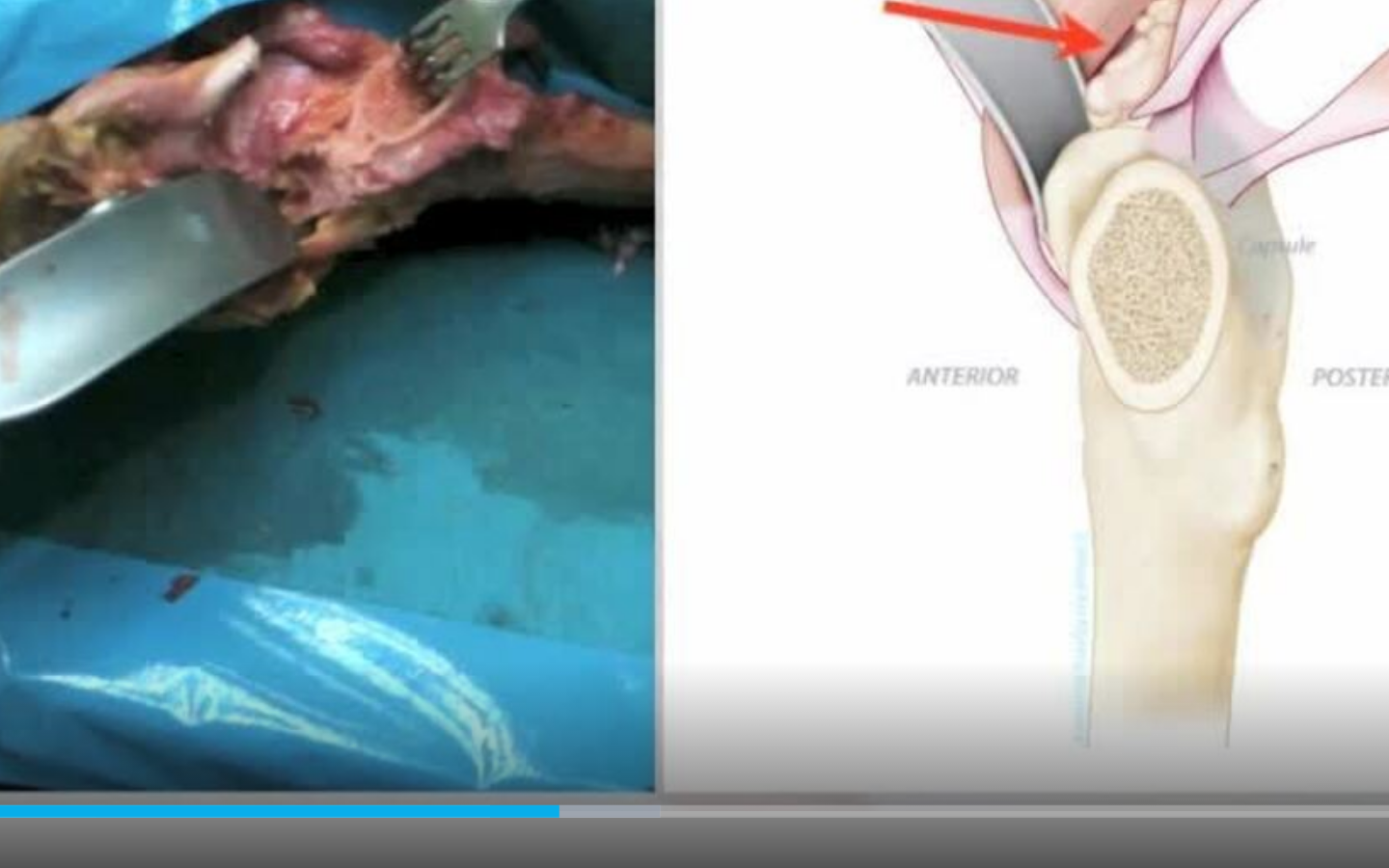 scroll, scrollTop: 24, scrollLeft: 0, axis: vertical 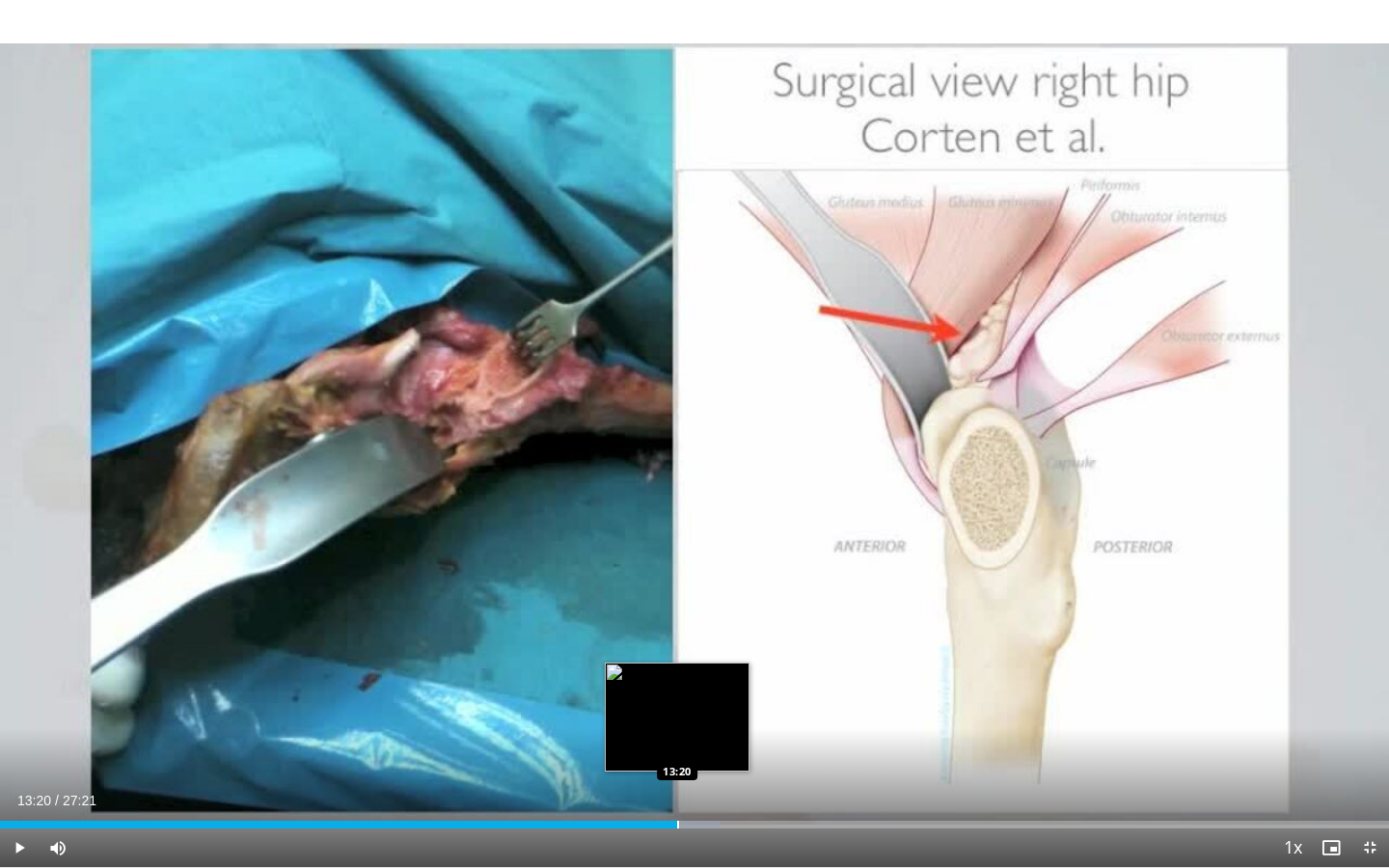 click on "Loaded :  51.78% 12:46 13:20" at bounding box center (694, 819) 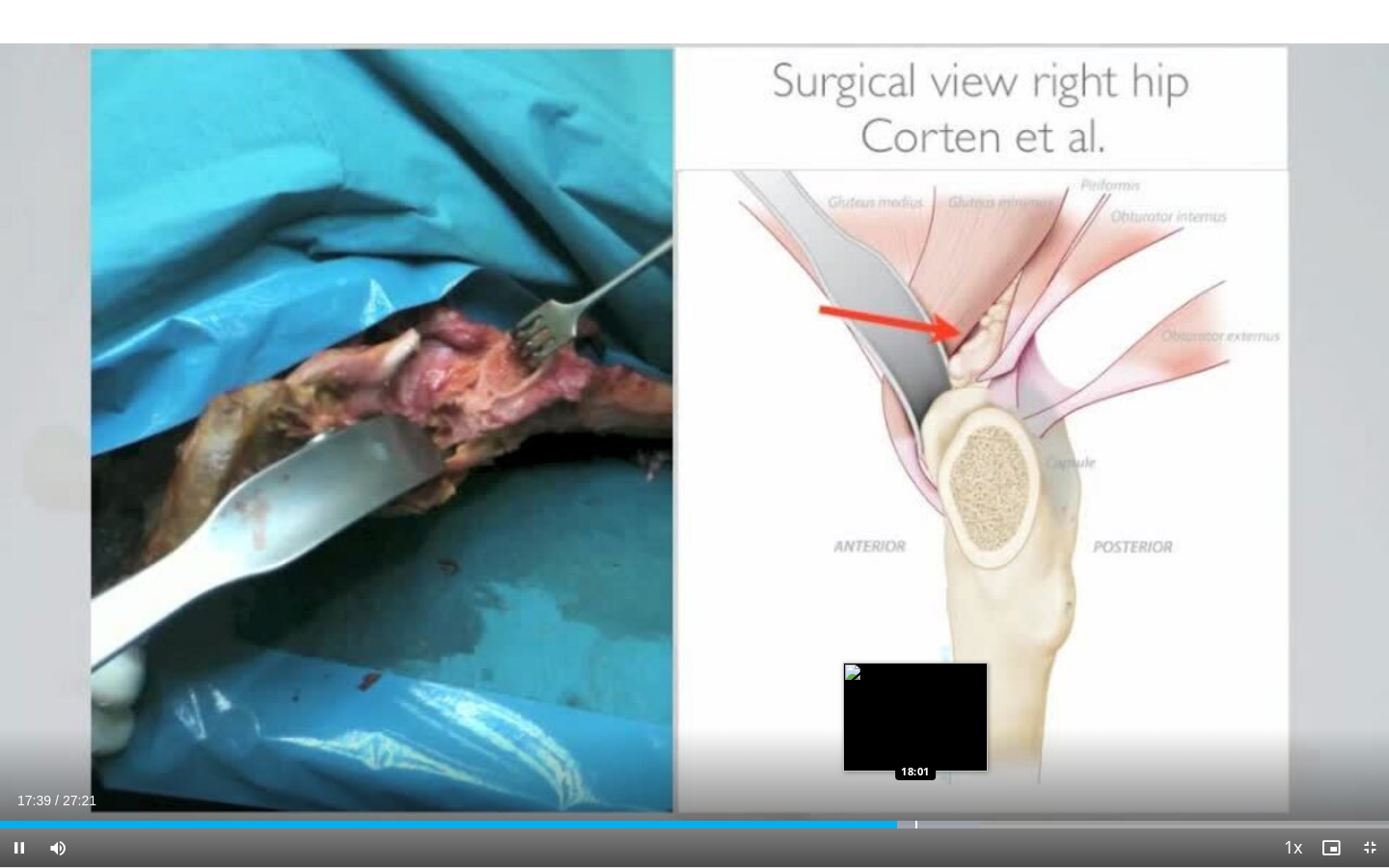 click at bounding box center [920, 825] 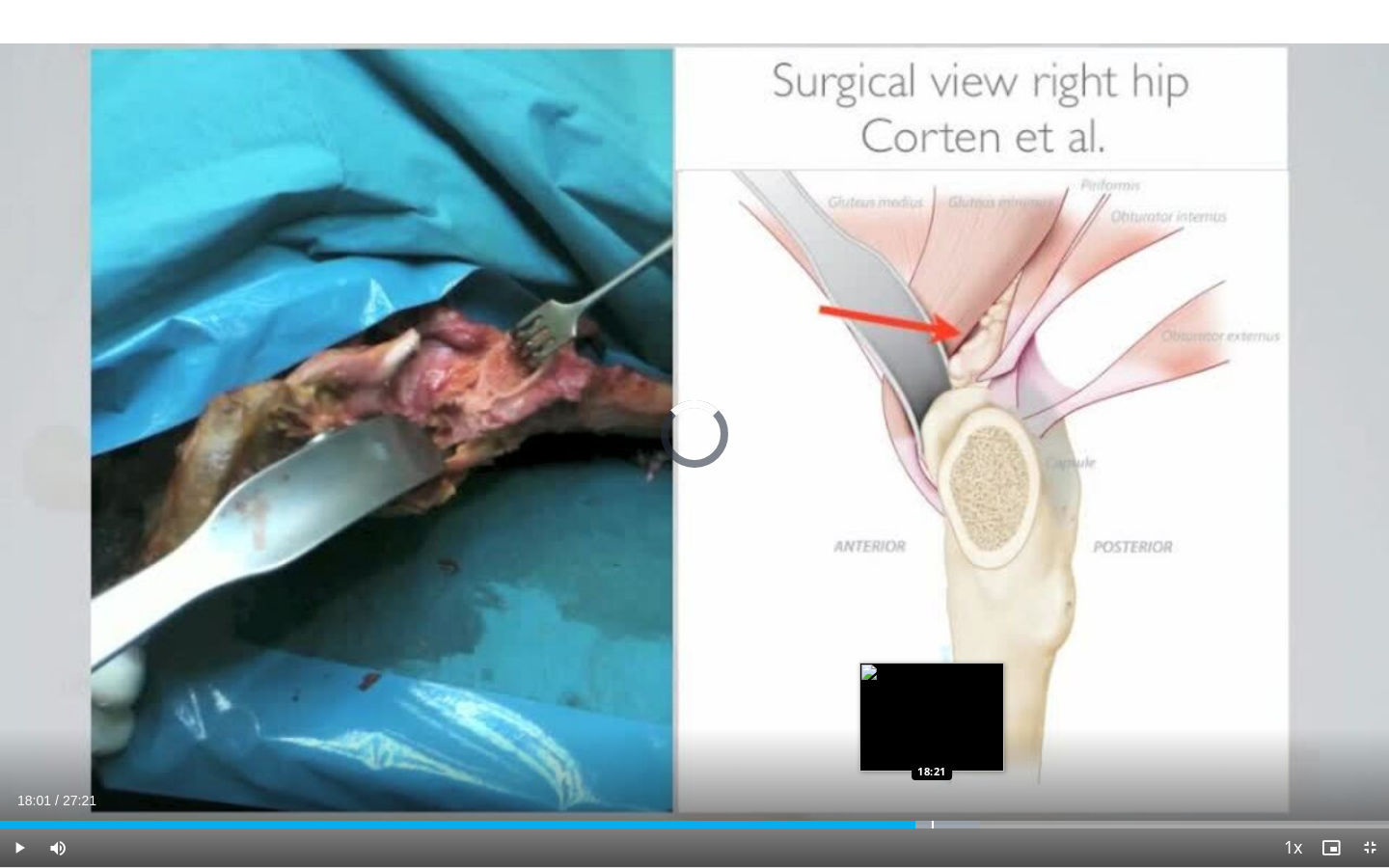 click on "Loaded :  70.50% 18:01 18:21" at bounding box center (694, 819) 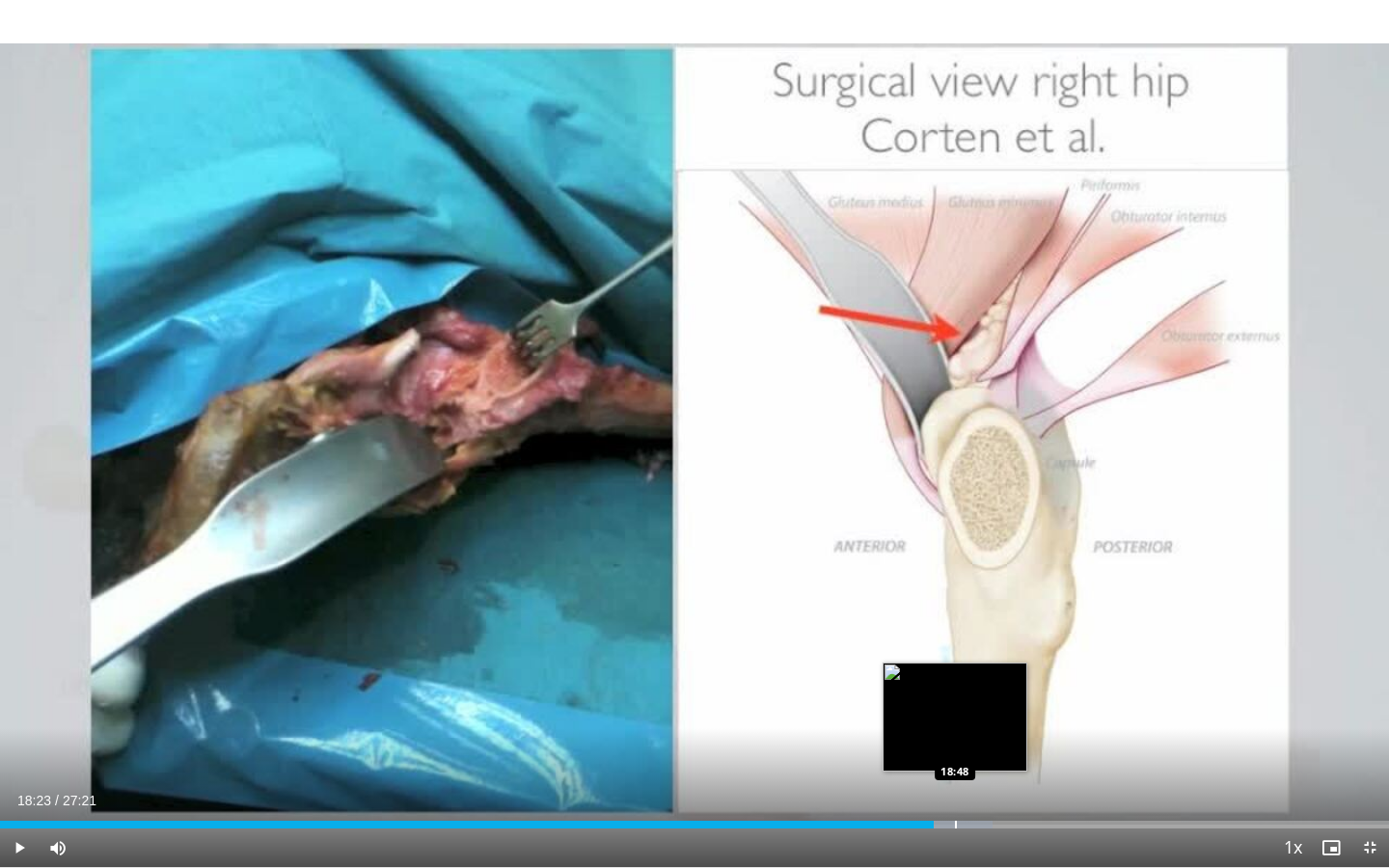 click at bounding box center (956, 825) 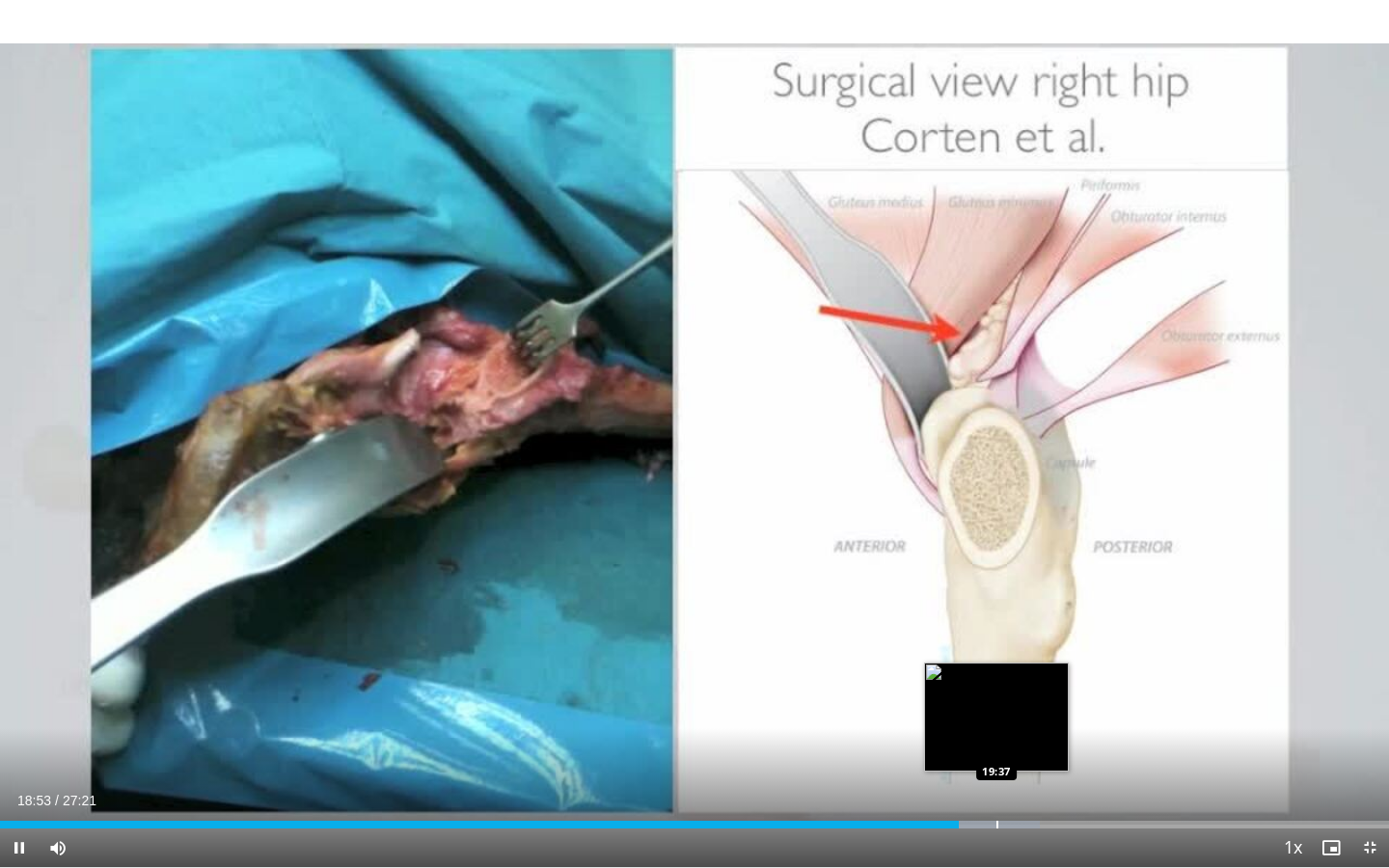 click at bounding box center [997, 825] 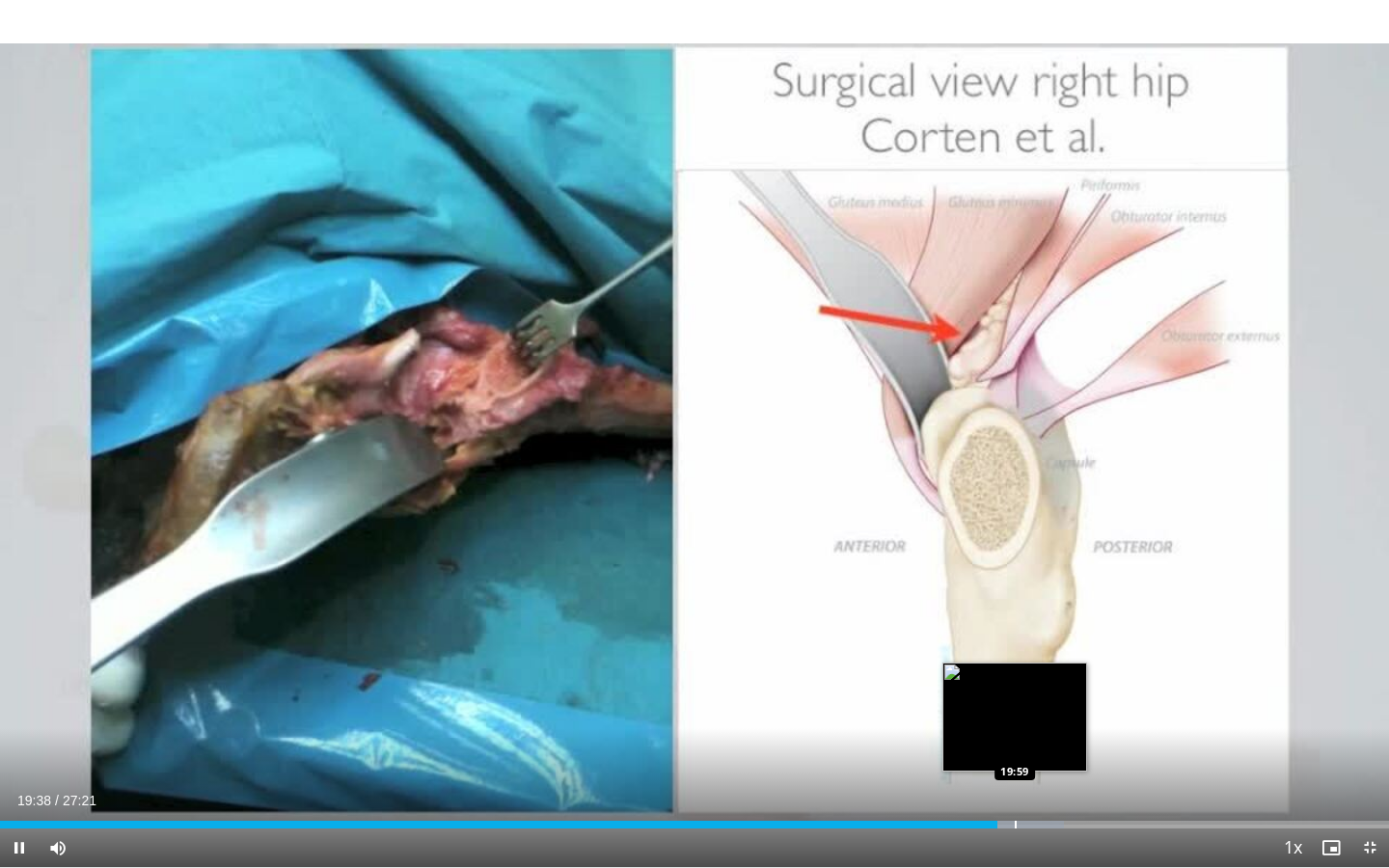 click at bounding box center (1016, 825) 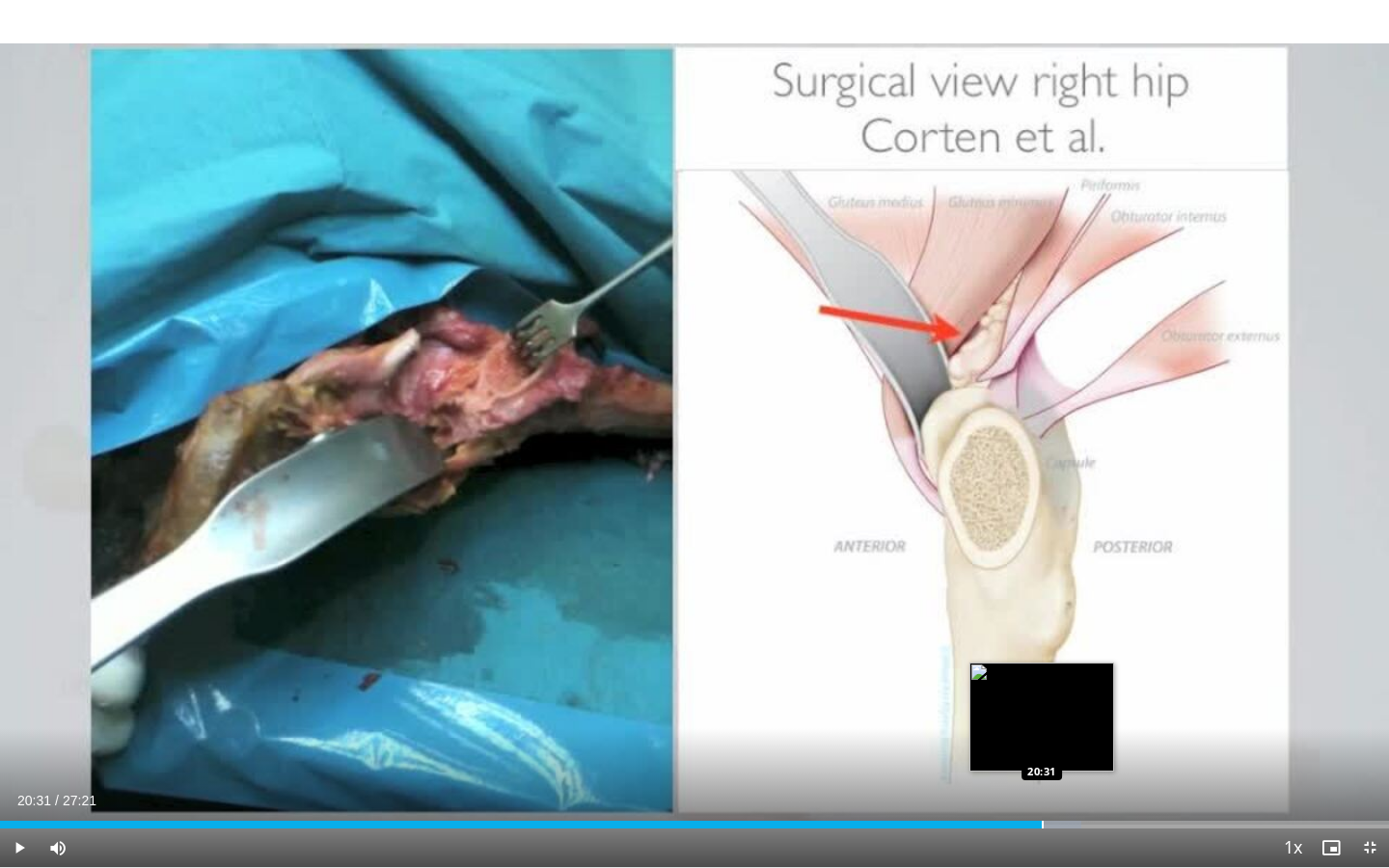 click at bounding box center (1043, 825) 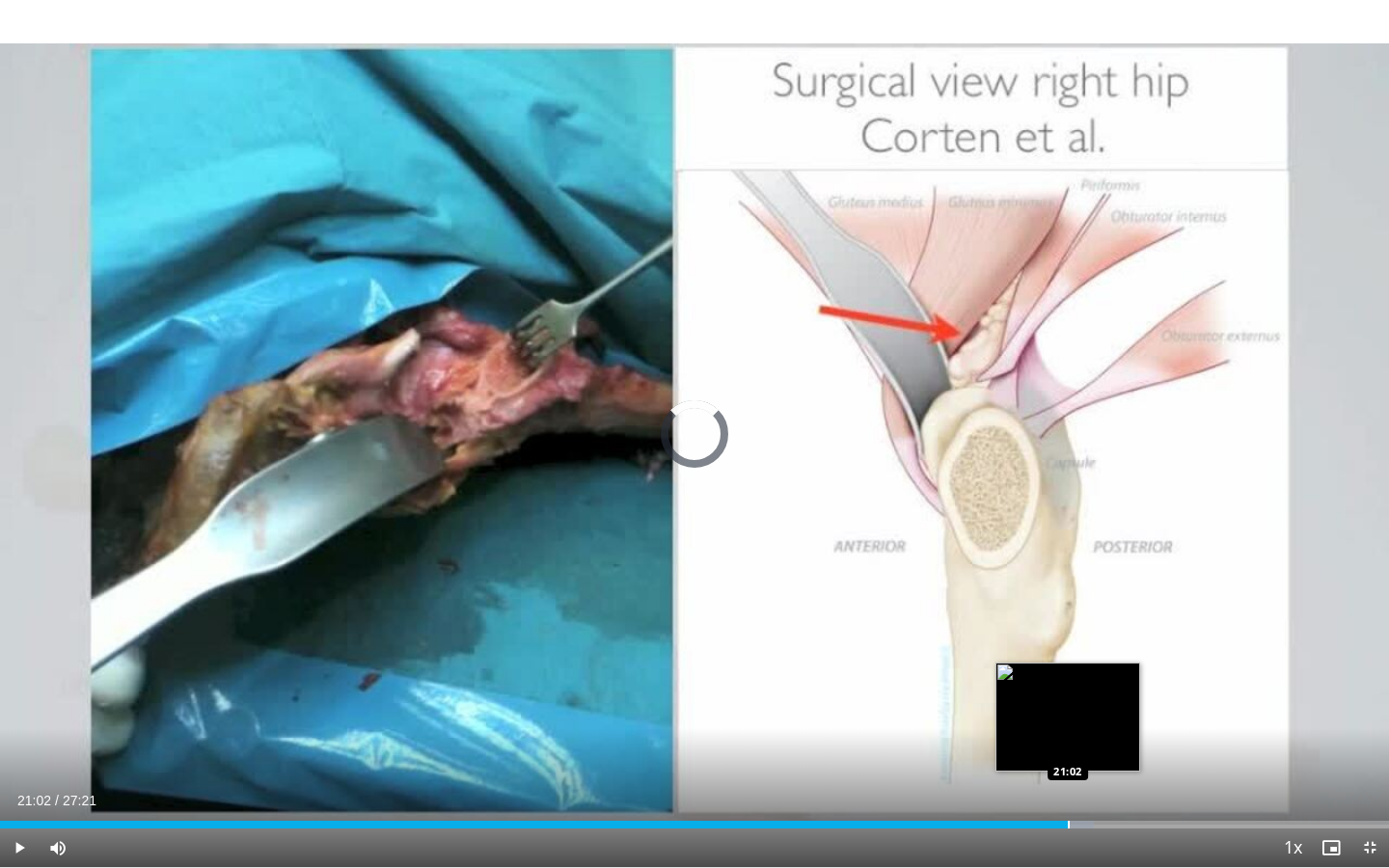 click at bounding box center [1069, 825] 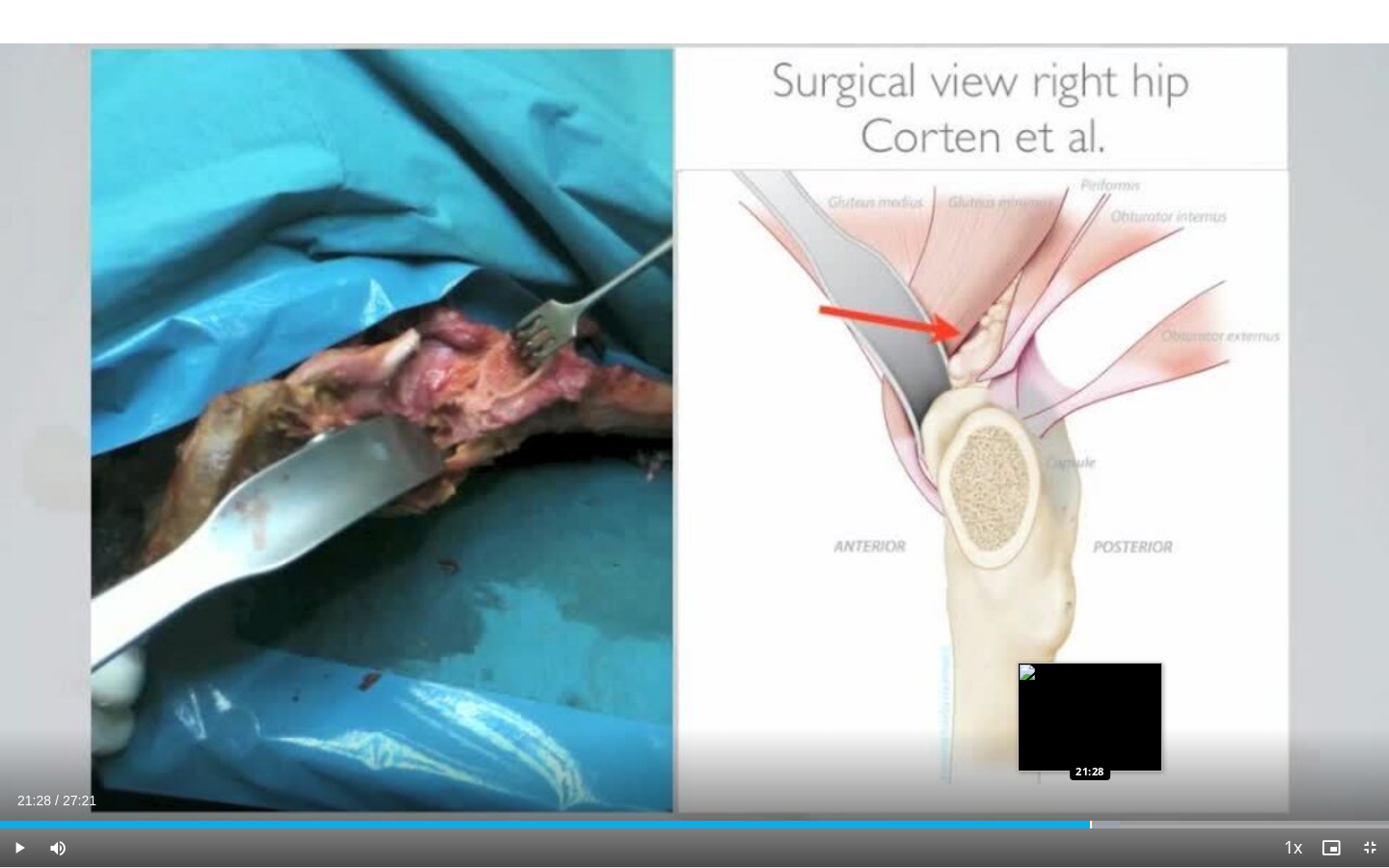 click at bounding box center (1091, 825) 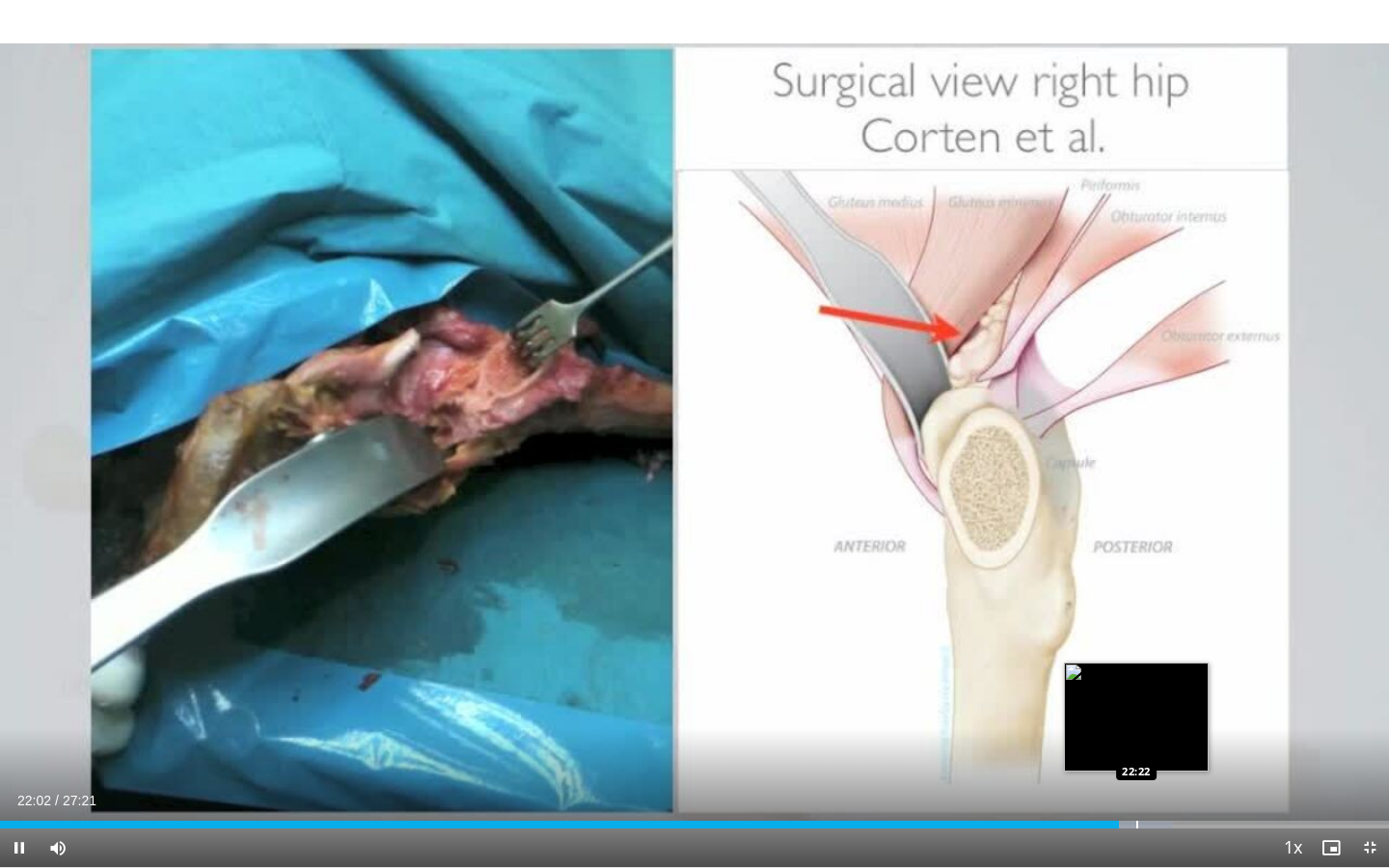 click at bounding box center [1137, 825] 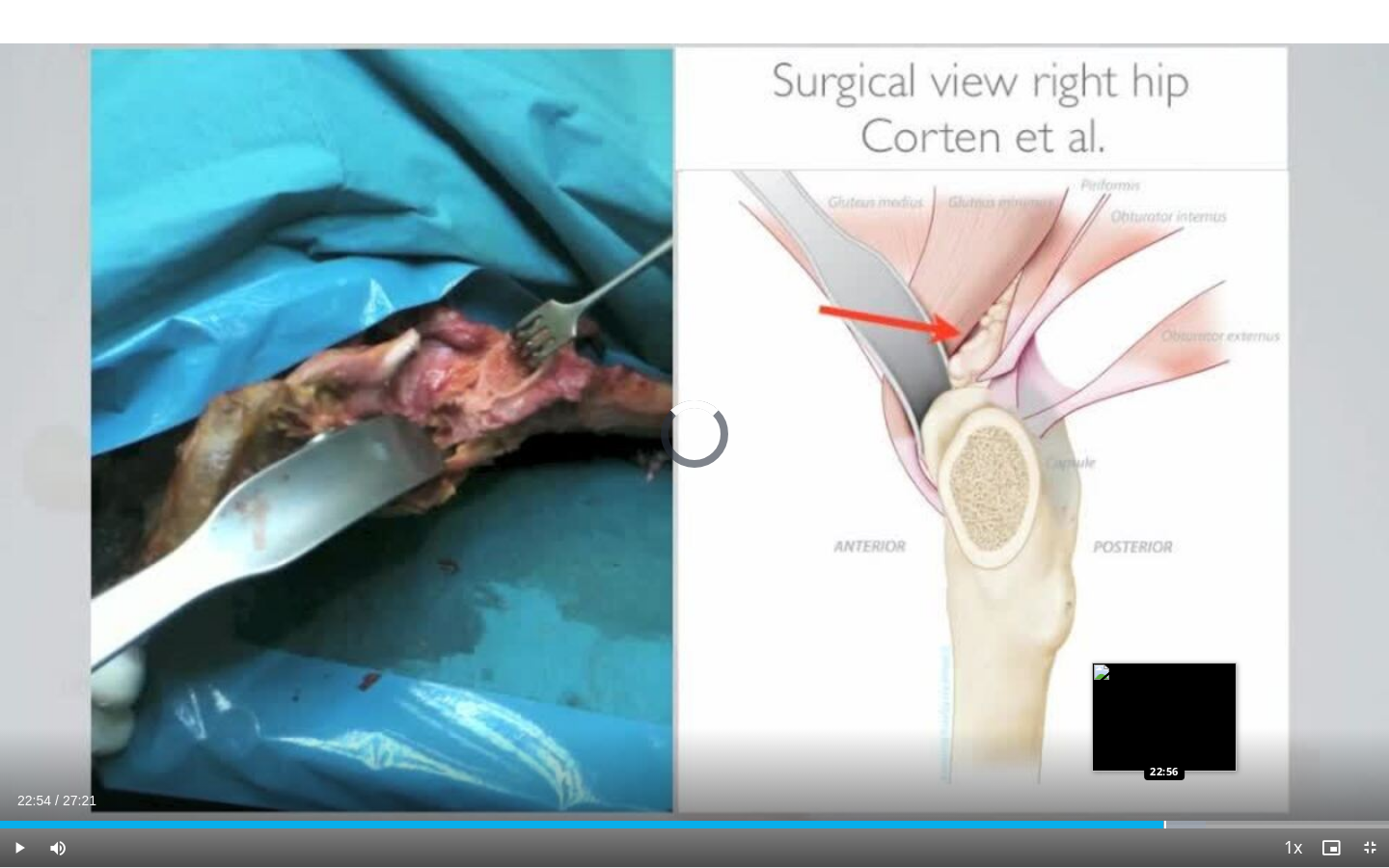 click on "Loaded :  86.78% 22:54 22:56" at bounding box center (694, 819) 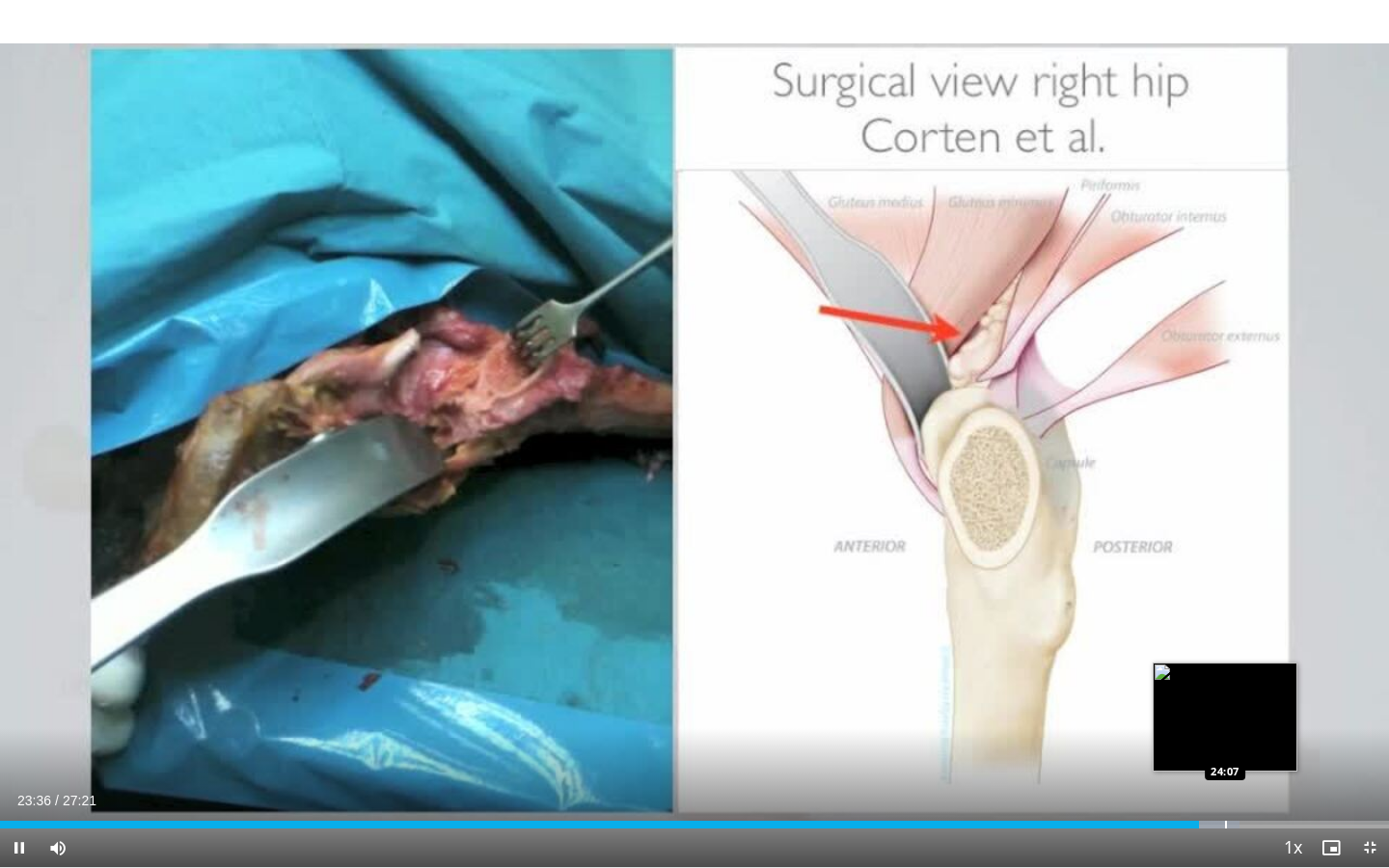 click at bounding box center (1226, 825) 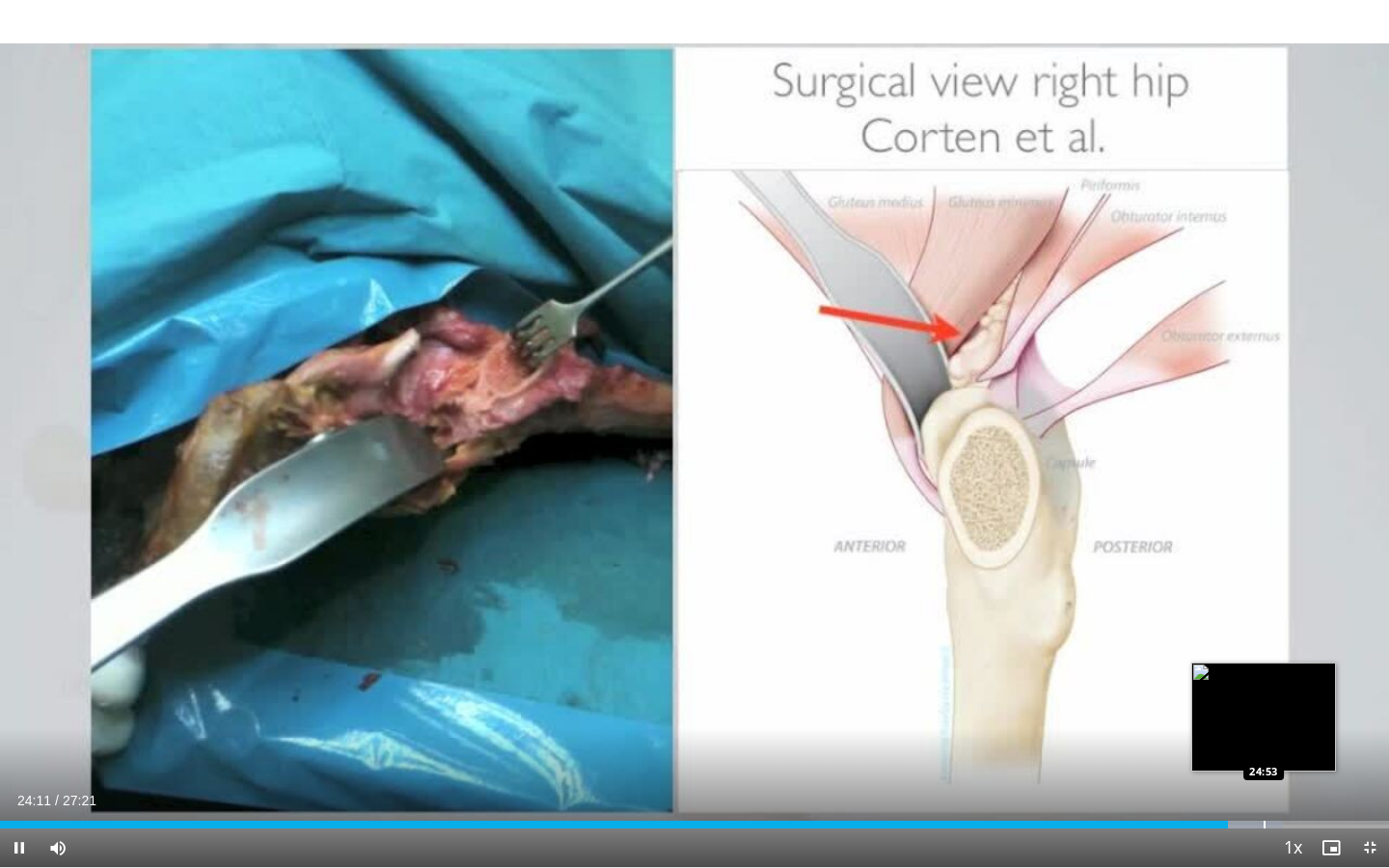 click at bounding box center [1265, 825] 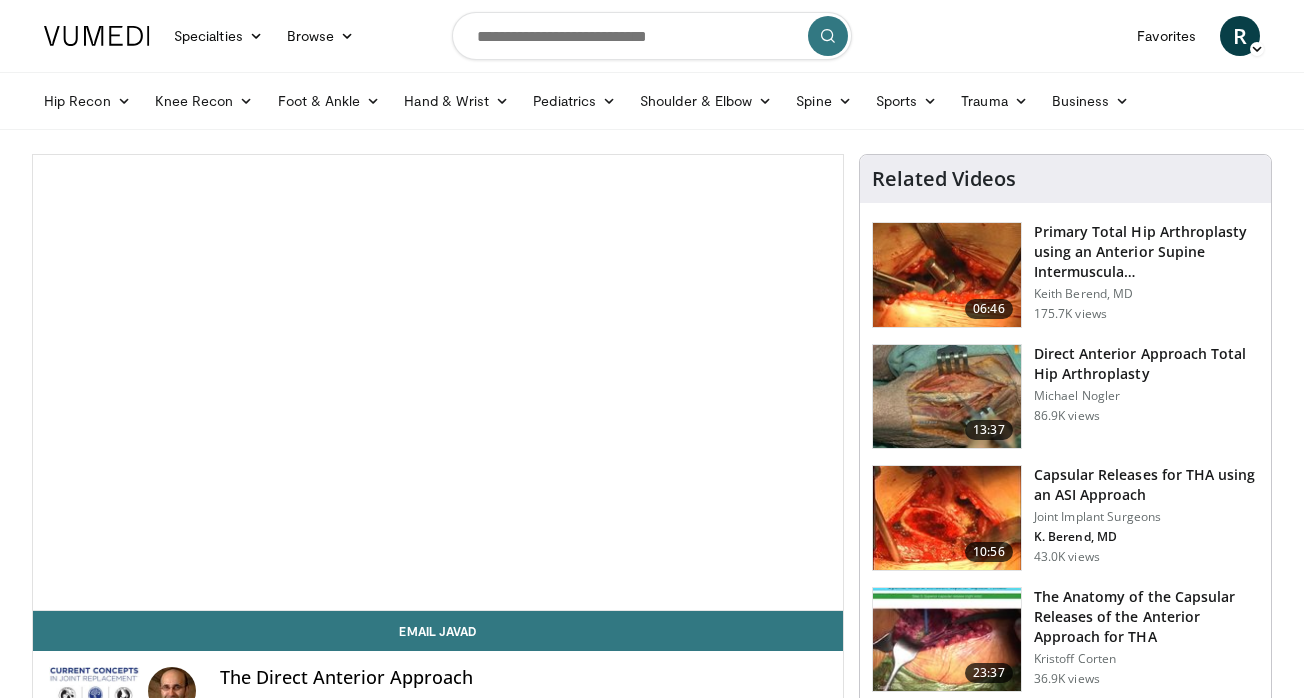 scroll, scrollTop: 0, scrollLeft: 0, axis: both 